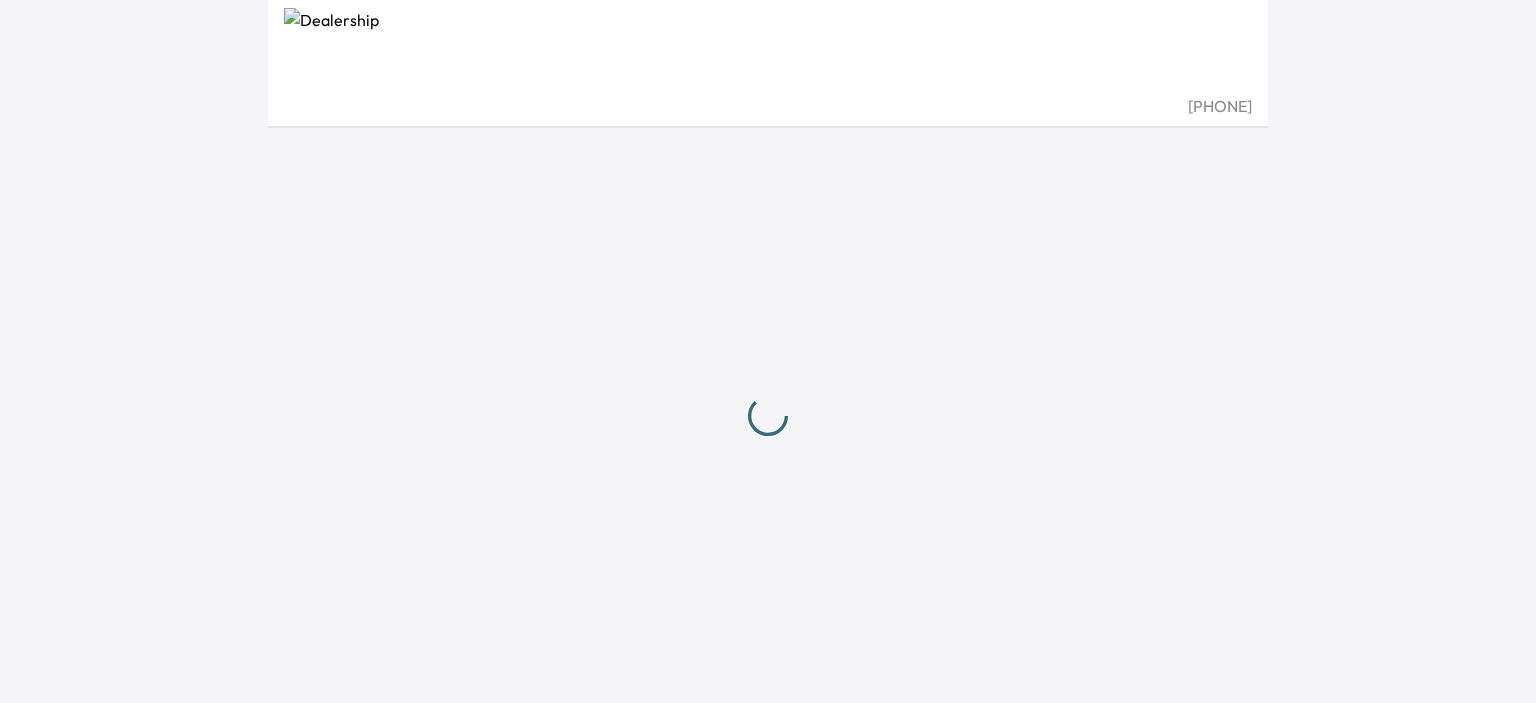 scroll, scrollTop: 0, scrollLeft: 0, axis: both 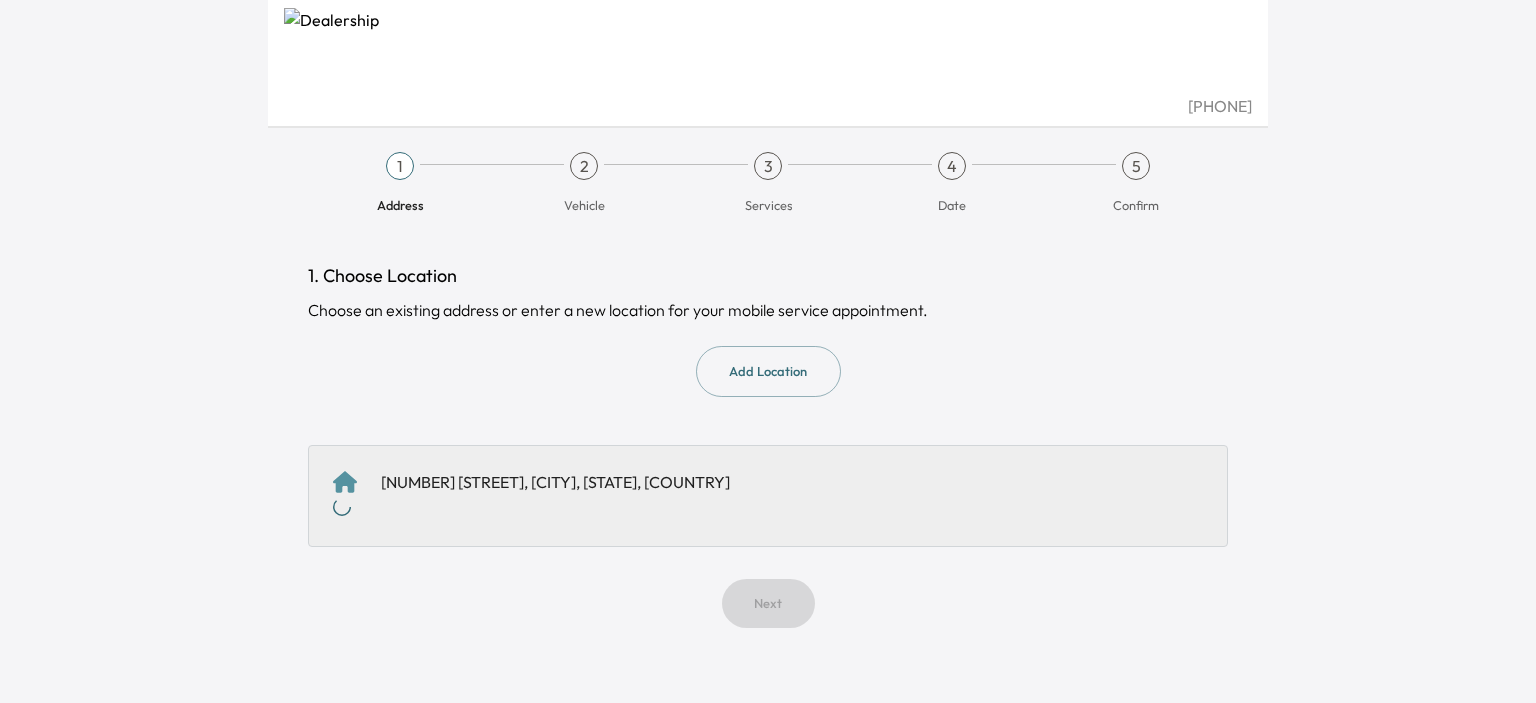 click on "(555) 555-5555 1 Address 2 Vehicle 3 Services 4 Date 5 Confirm 1. Choose Location Choose an existing address or enter a new location for your mobile service appointment. Add Location [NUMBER] [STREET], [CITY], [STATE], [COUNTRY] Next" at bounding box center (768, 351) 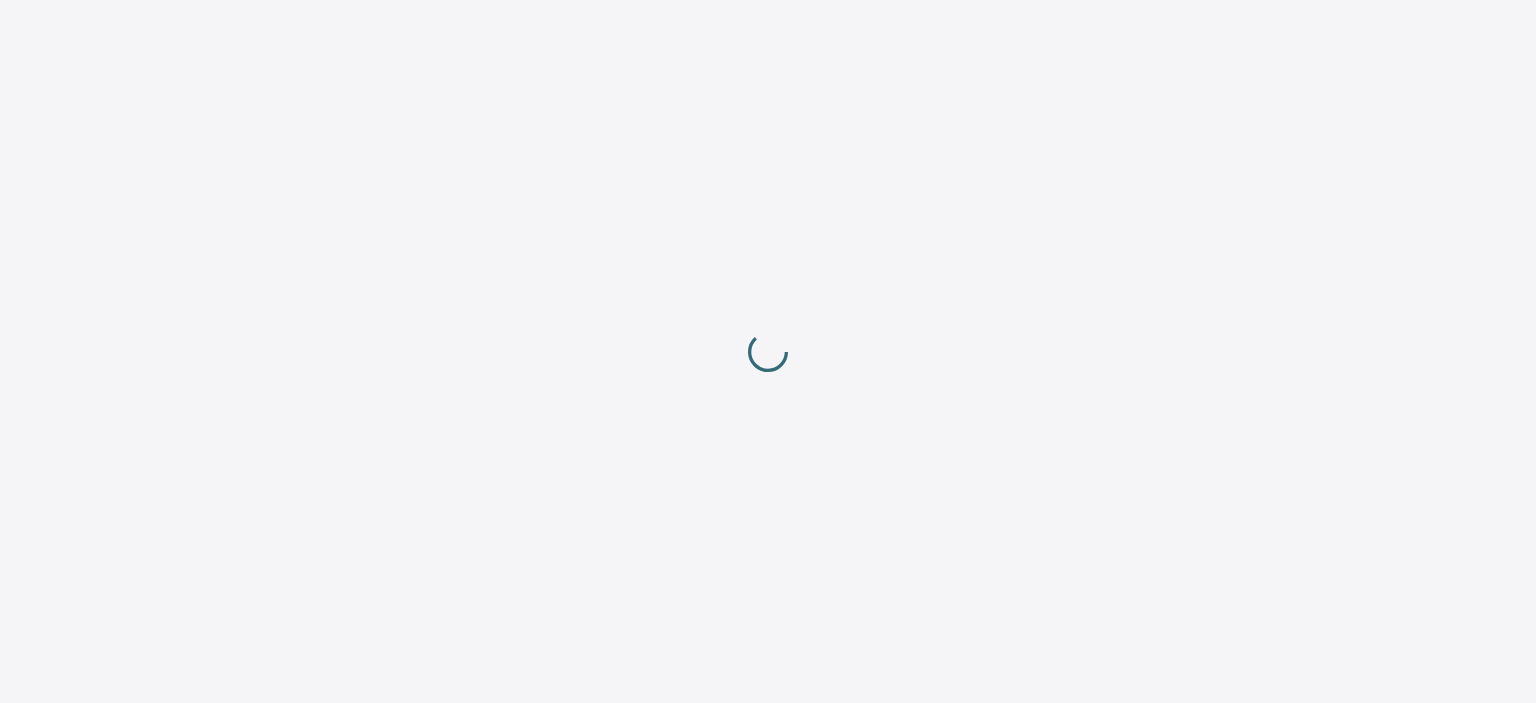scroll, scrollTop: 0, scrollLeft: 0, axis: both 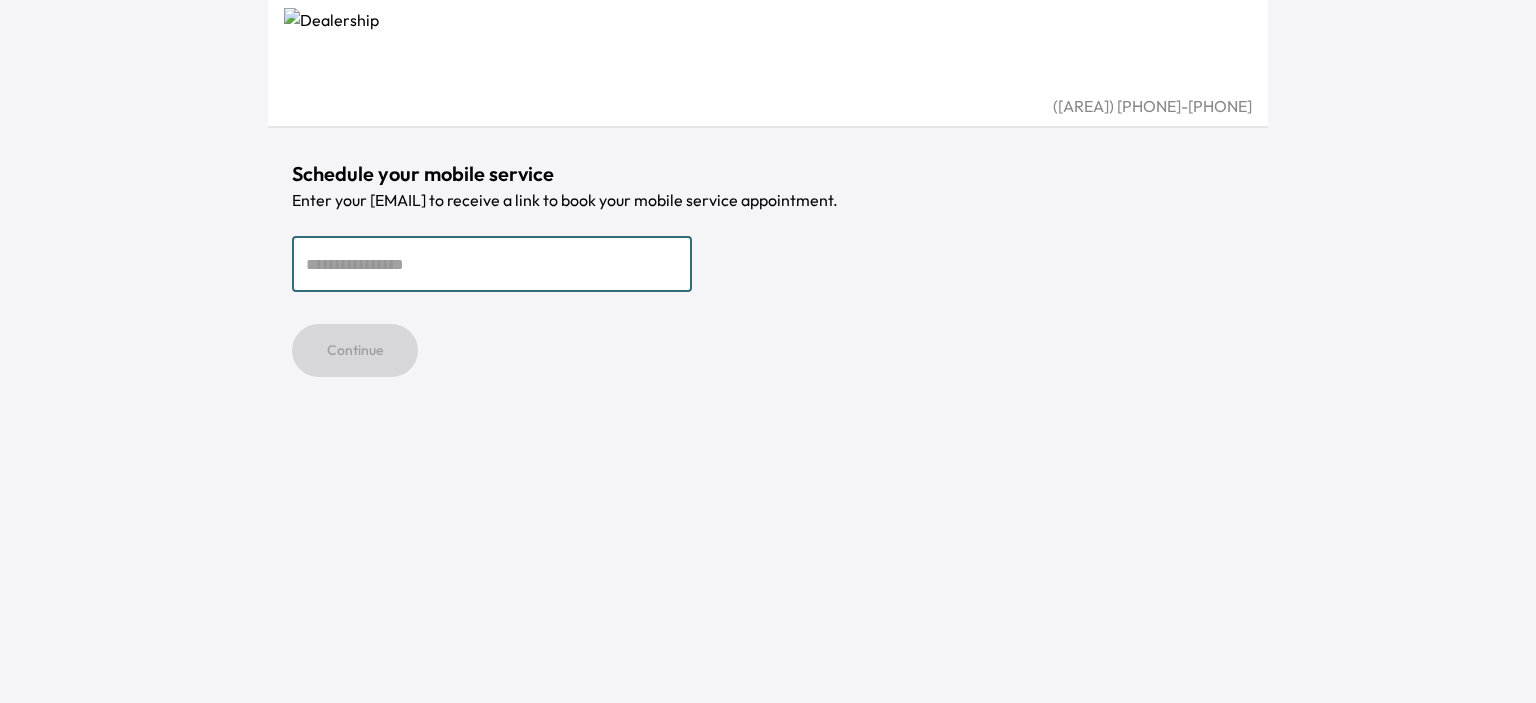 click at bounding box center [492, 264] 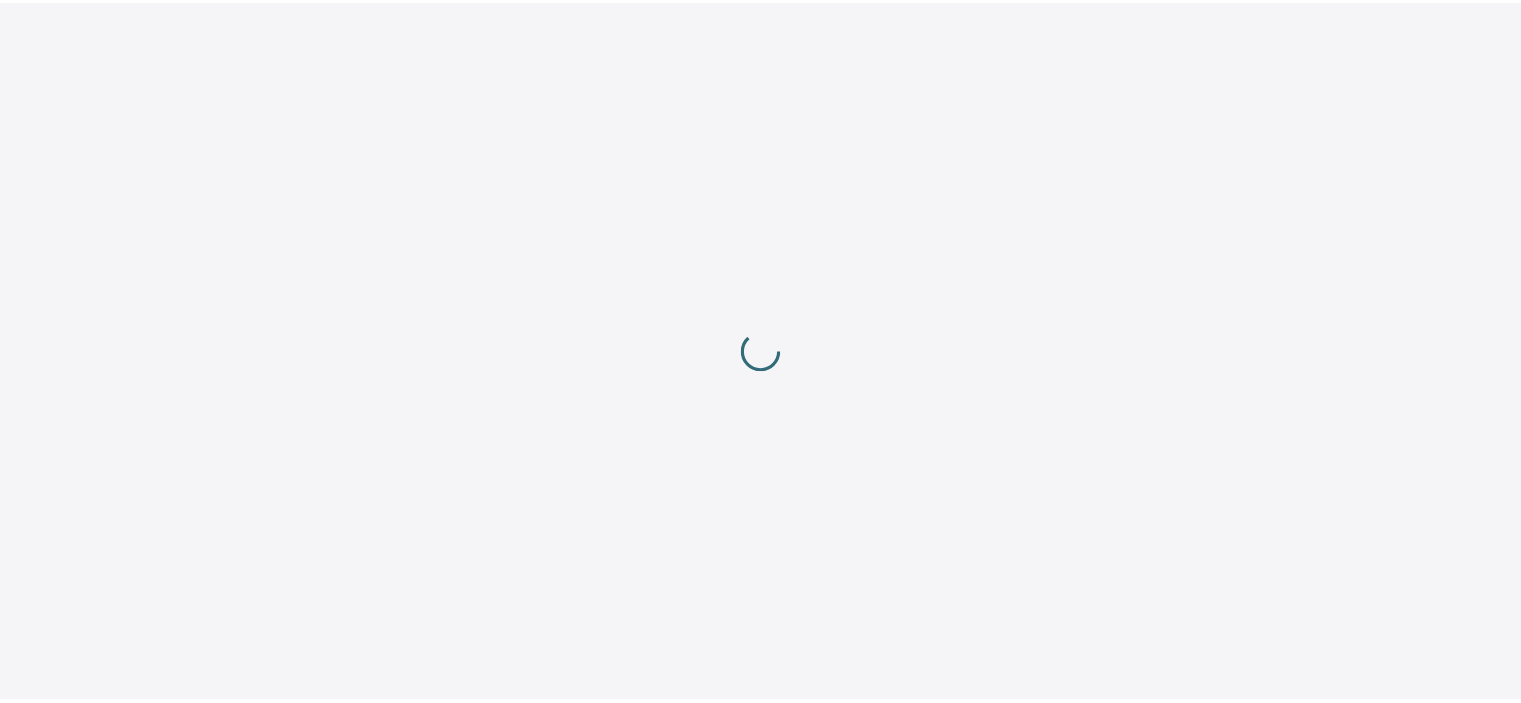 scroll, scrollTop: 0, scrollLeft: 0, axis: both 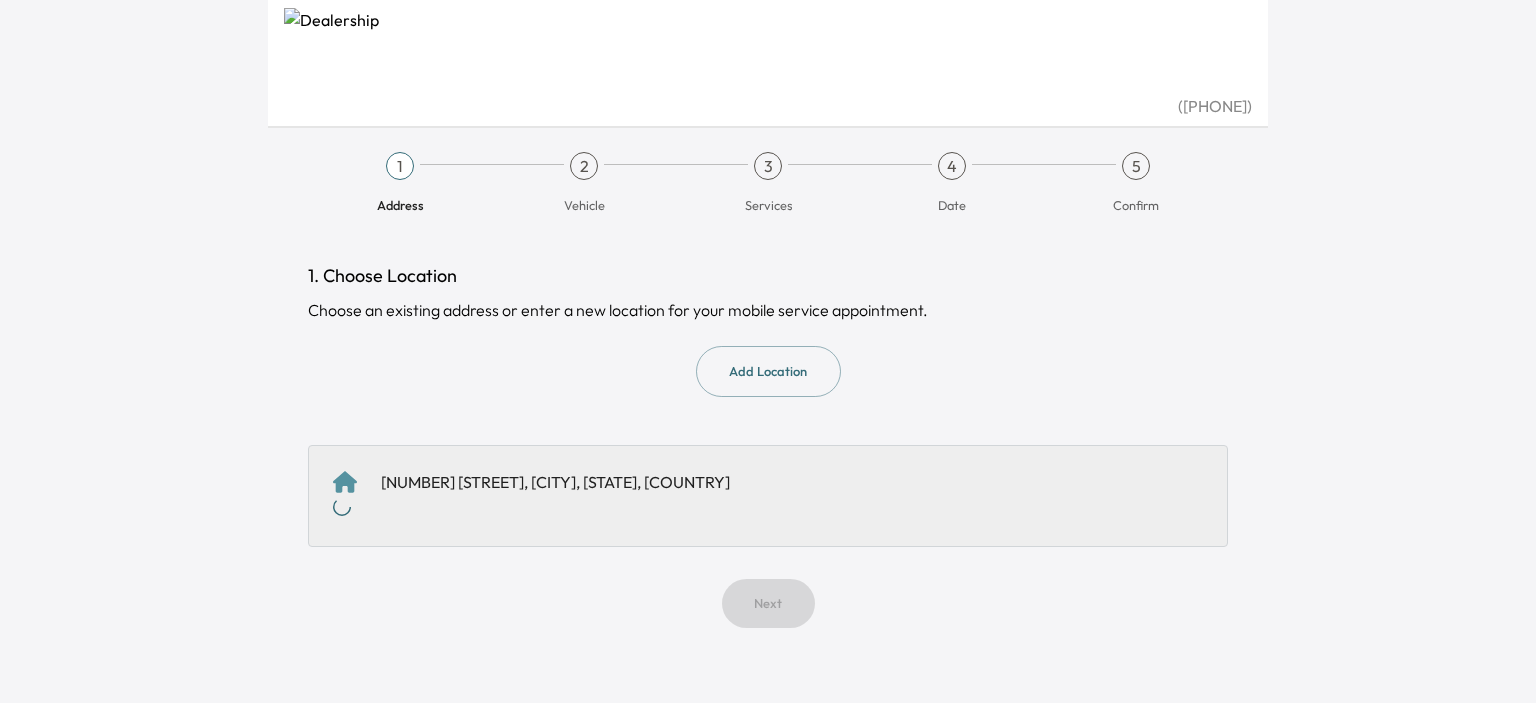 click on "[NUMBER] [STREET], [CITY], [STATE], [COUNTRY]" at bounding box center [768, 496] 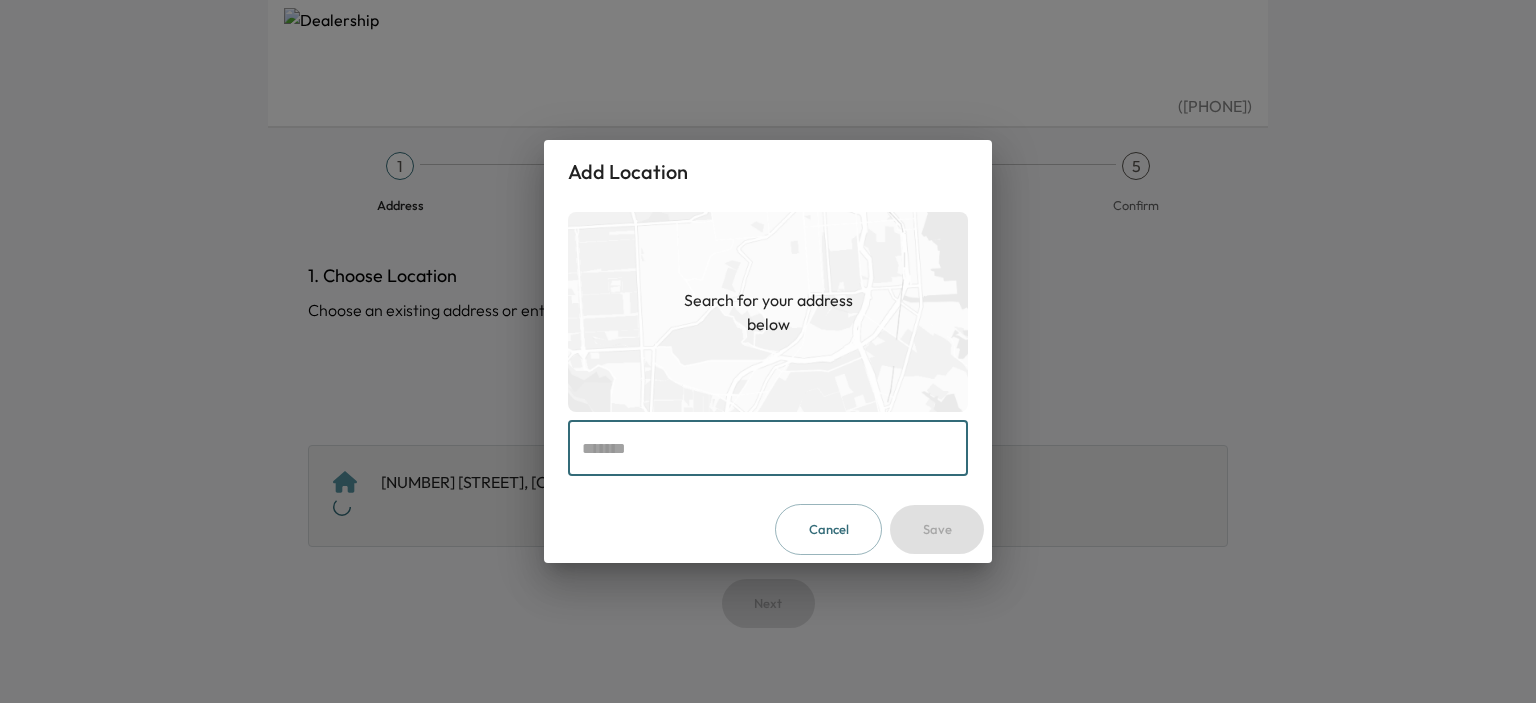 click at bounding box center (768, 448) 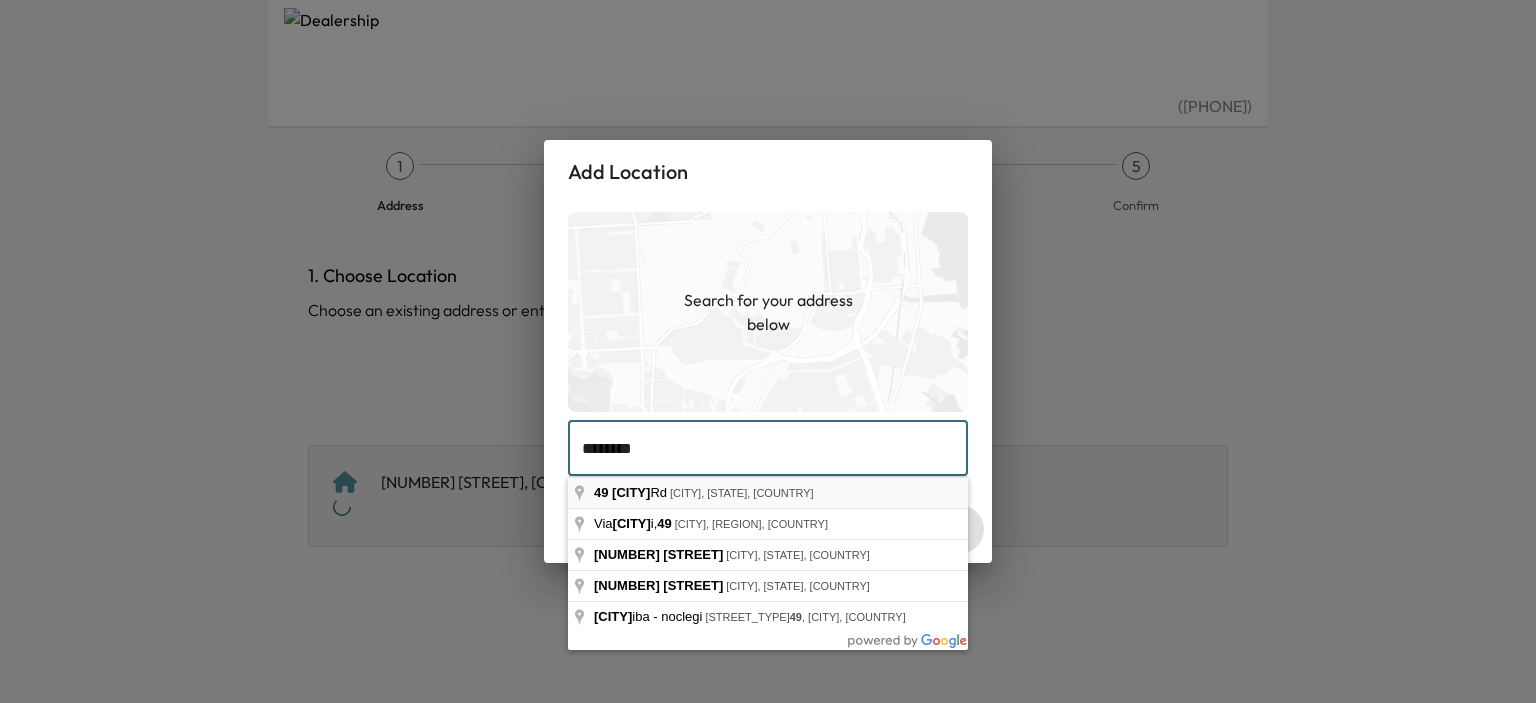 type on "**********" 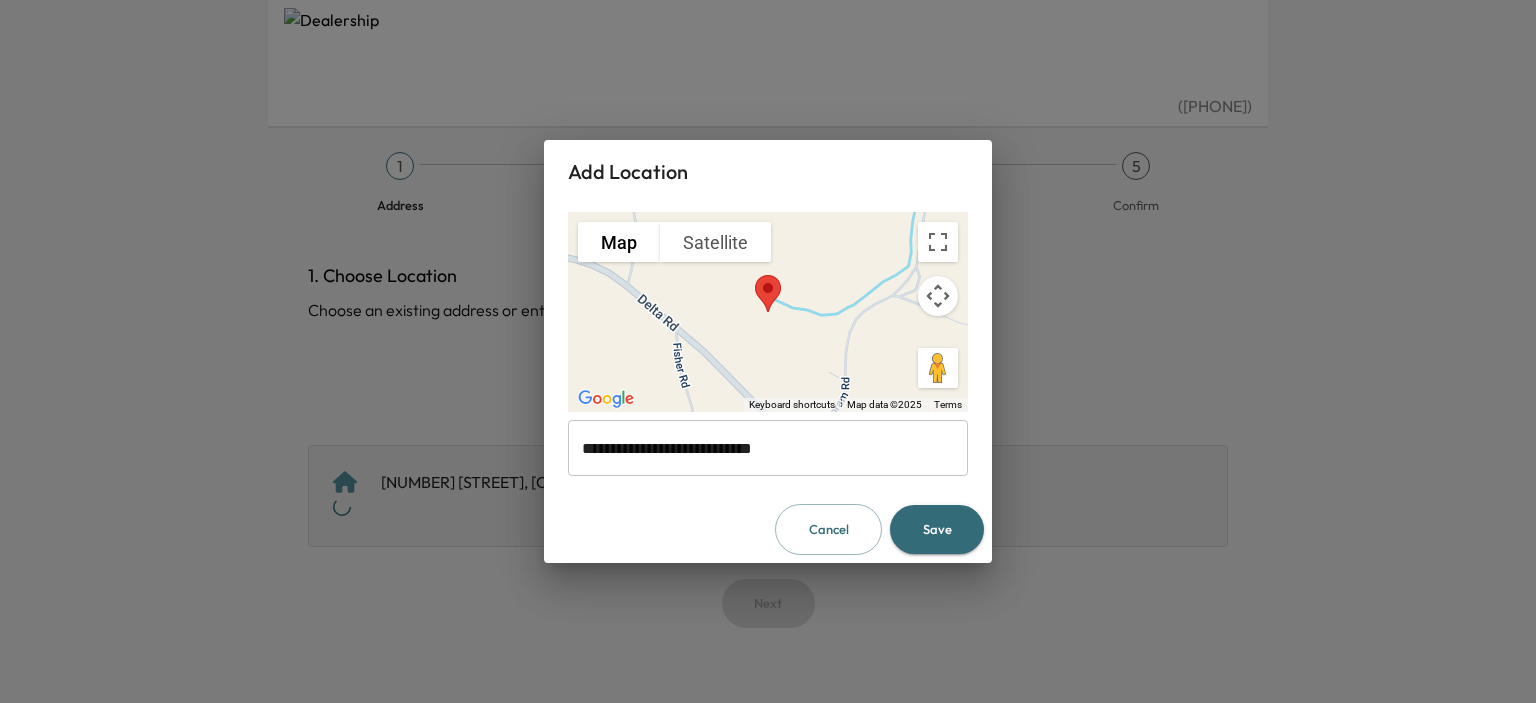 click on "Save" at bounding box center [937, 529] 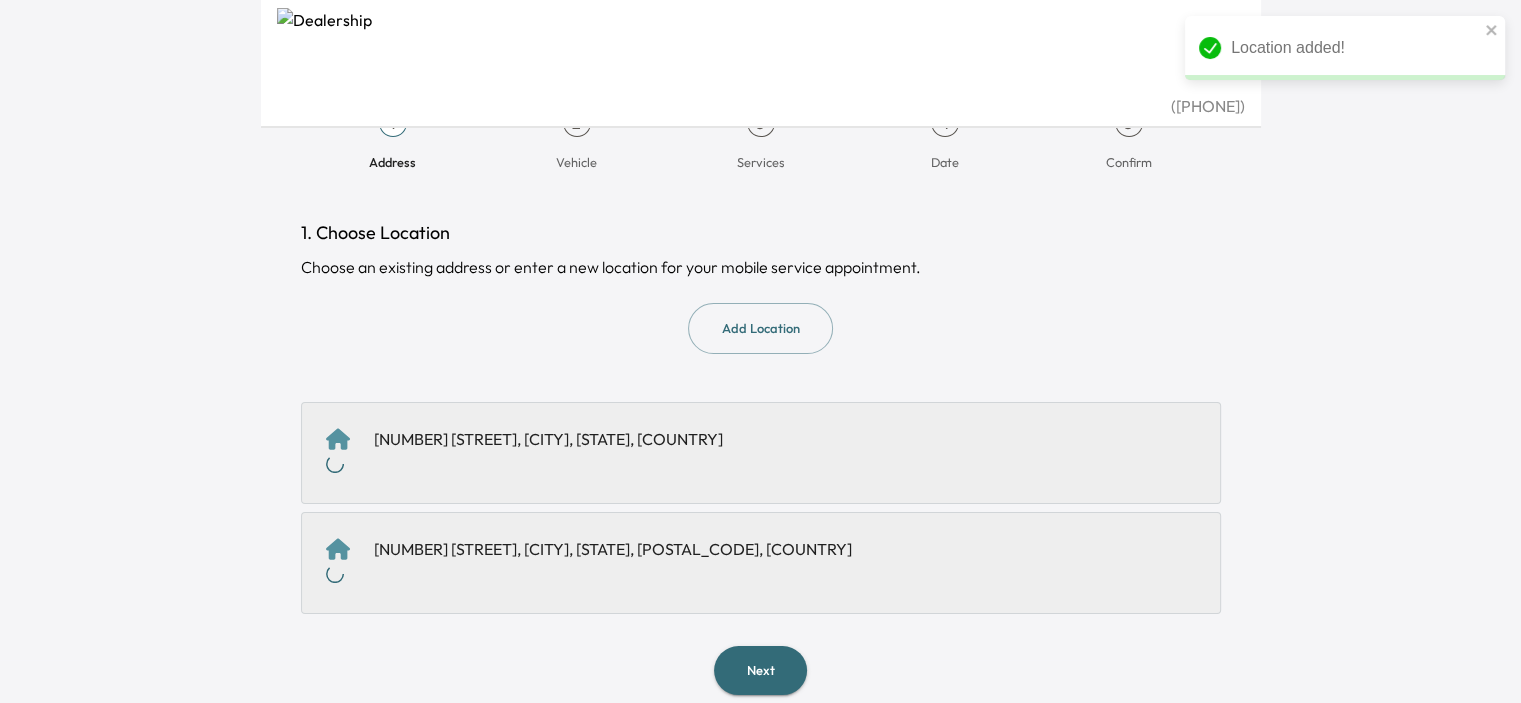 scroll, scrollTop: 66, scrollLeft: 0, axis: vertical 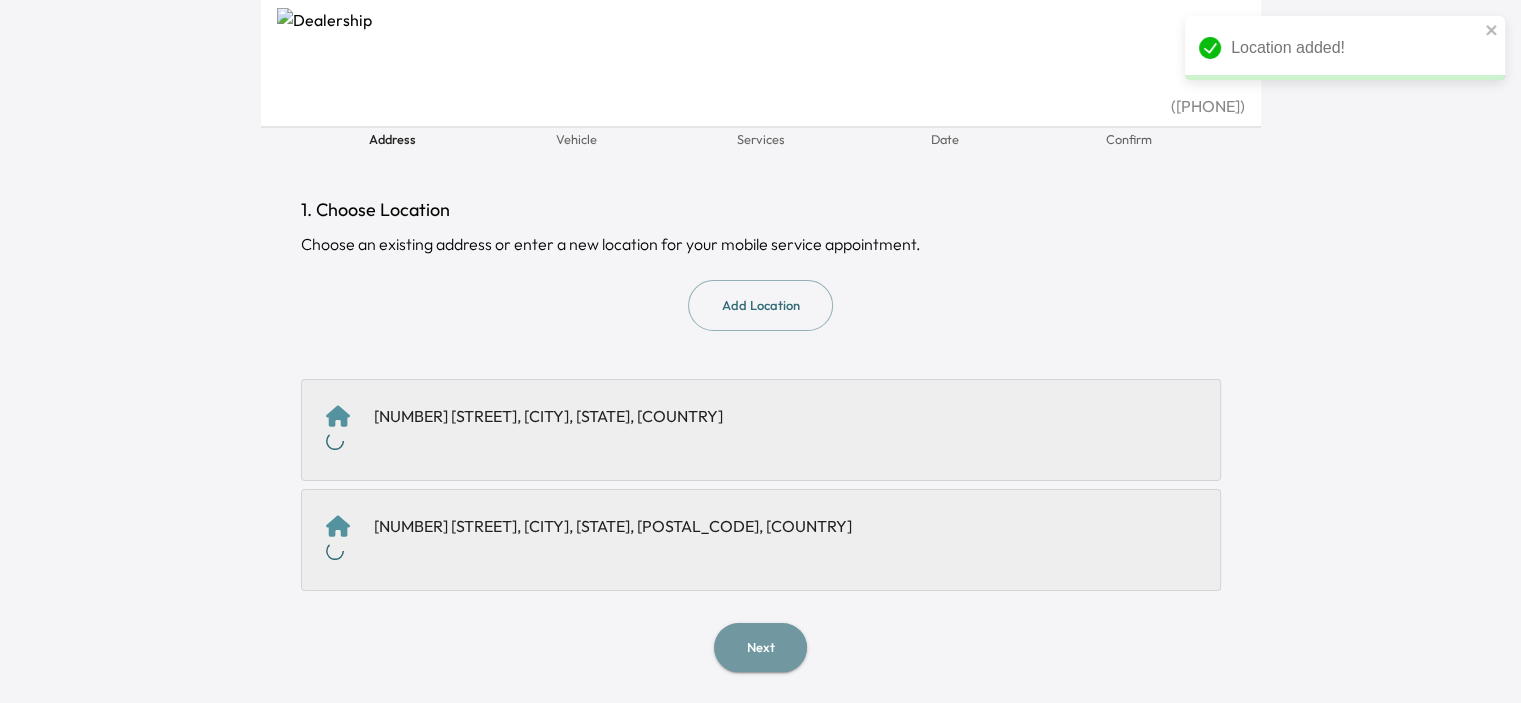click on "Next" at bounding box center (760, 647) 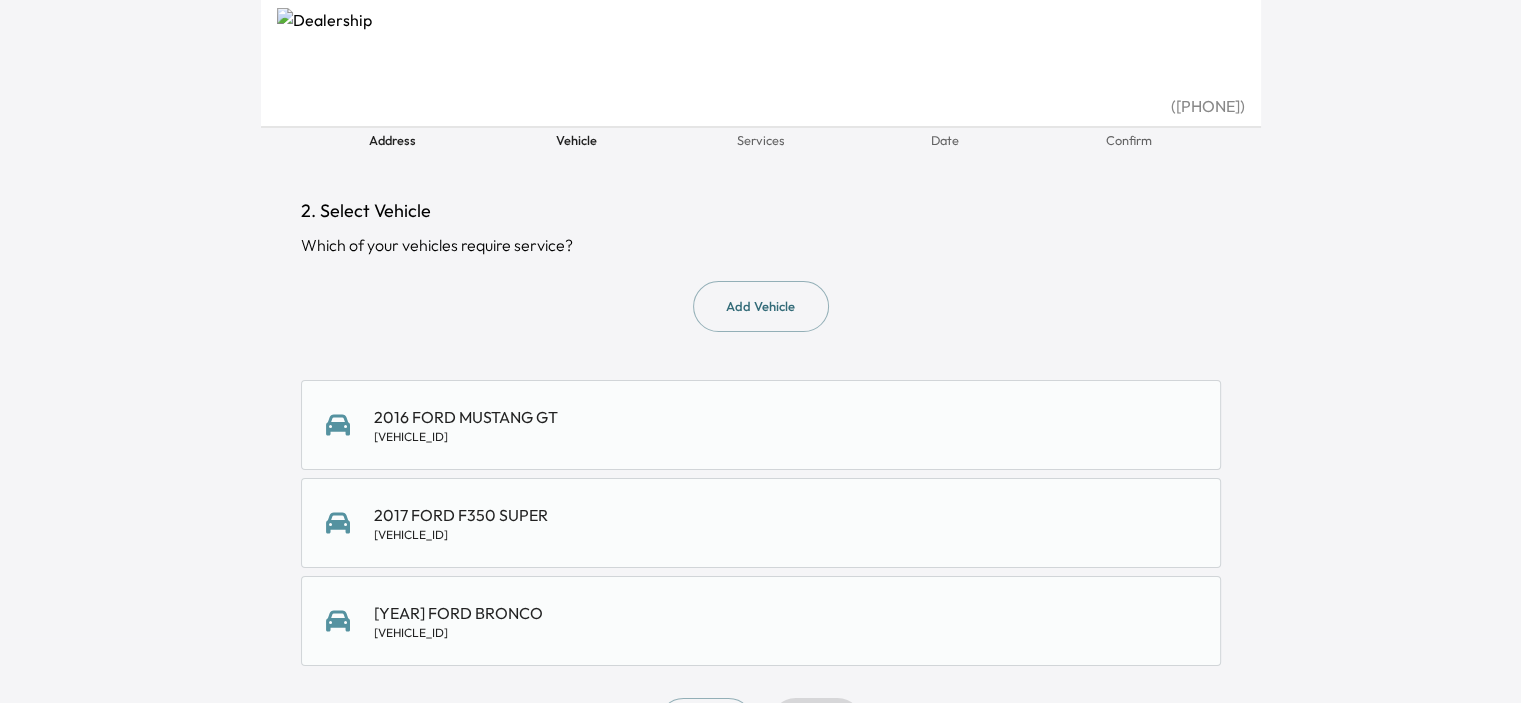 scroll, scrollTop: 140, scrollLeft: 0, axis: vertical 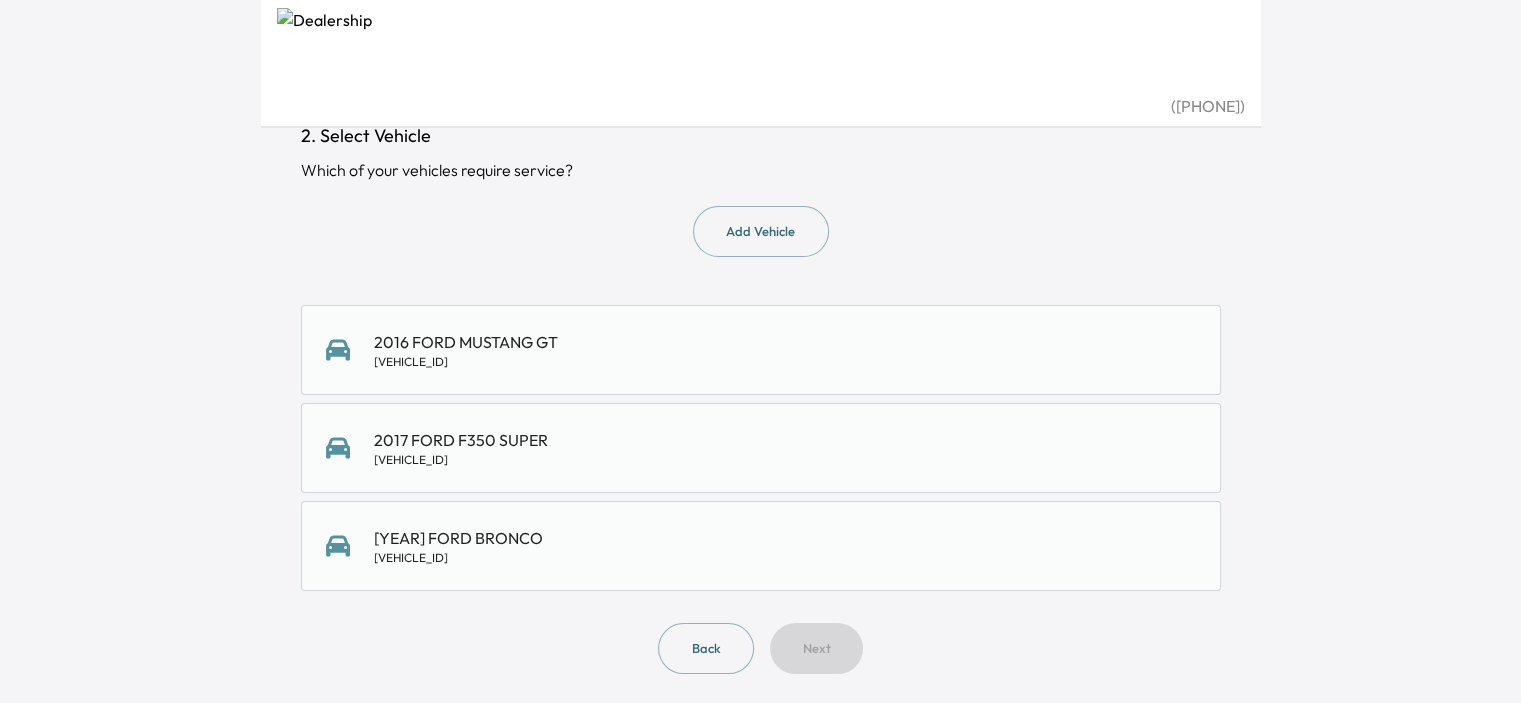 click on "[VEHICLE_ID]" at bounding box center [466, 362] 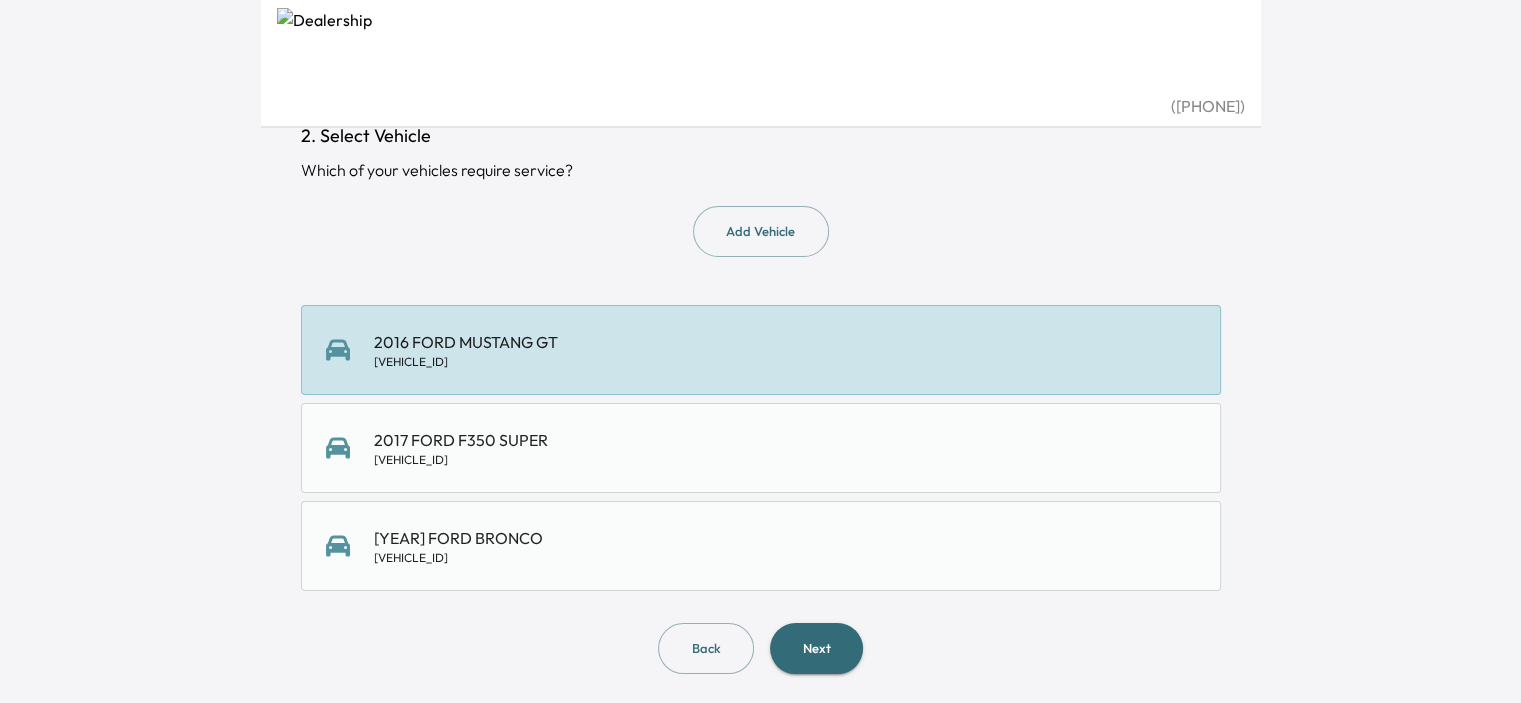 click on "Next" at bounding box center [816, 648] 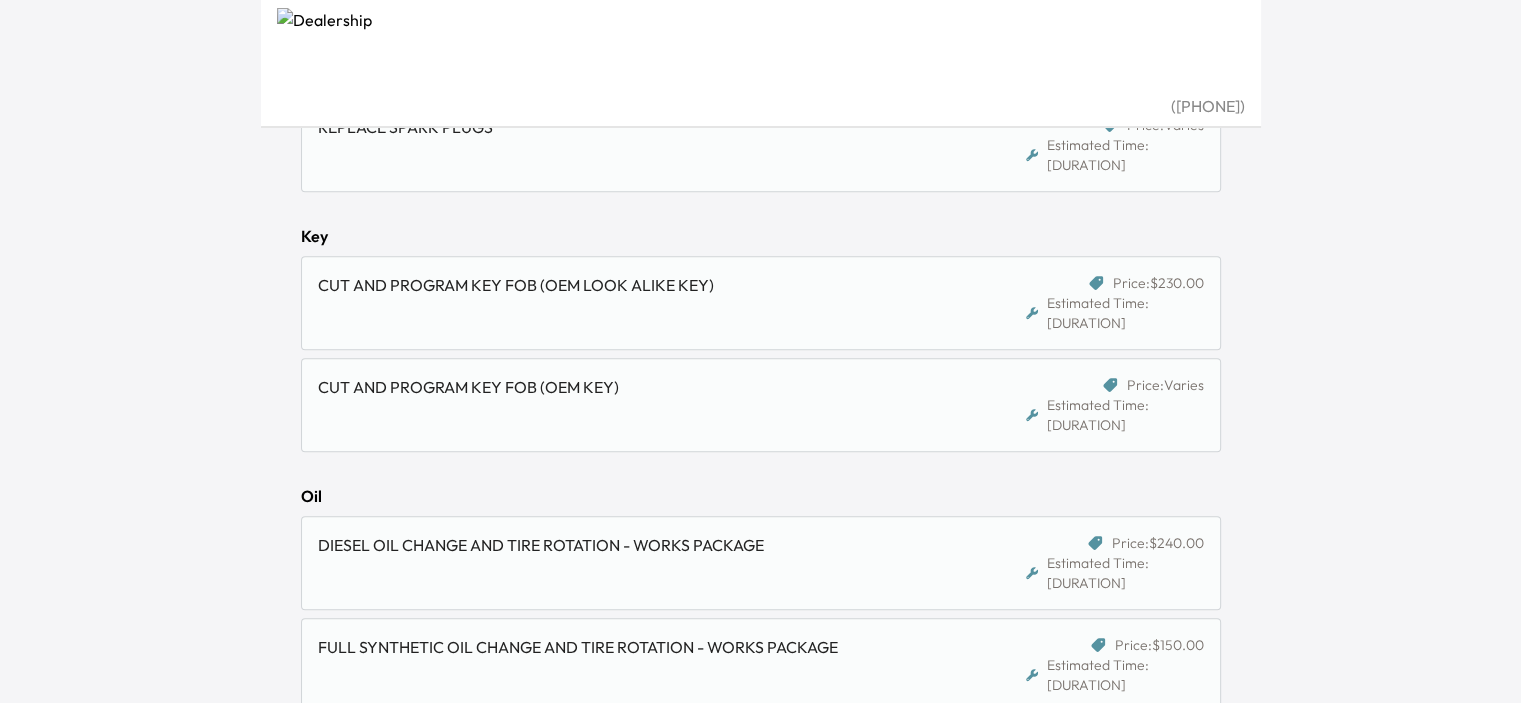 scroll, scrollTop: 1500, scrollLeft: 0, axis: vertical 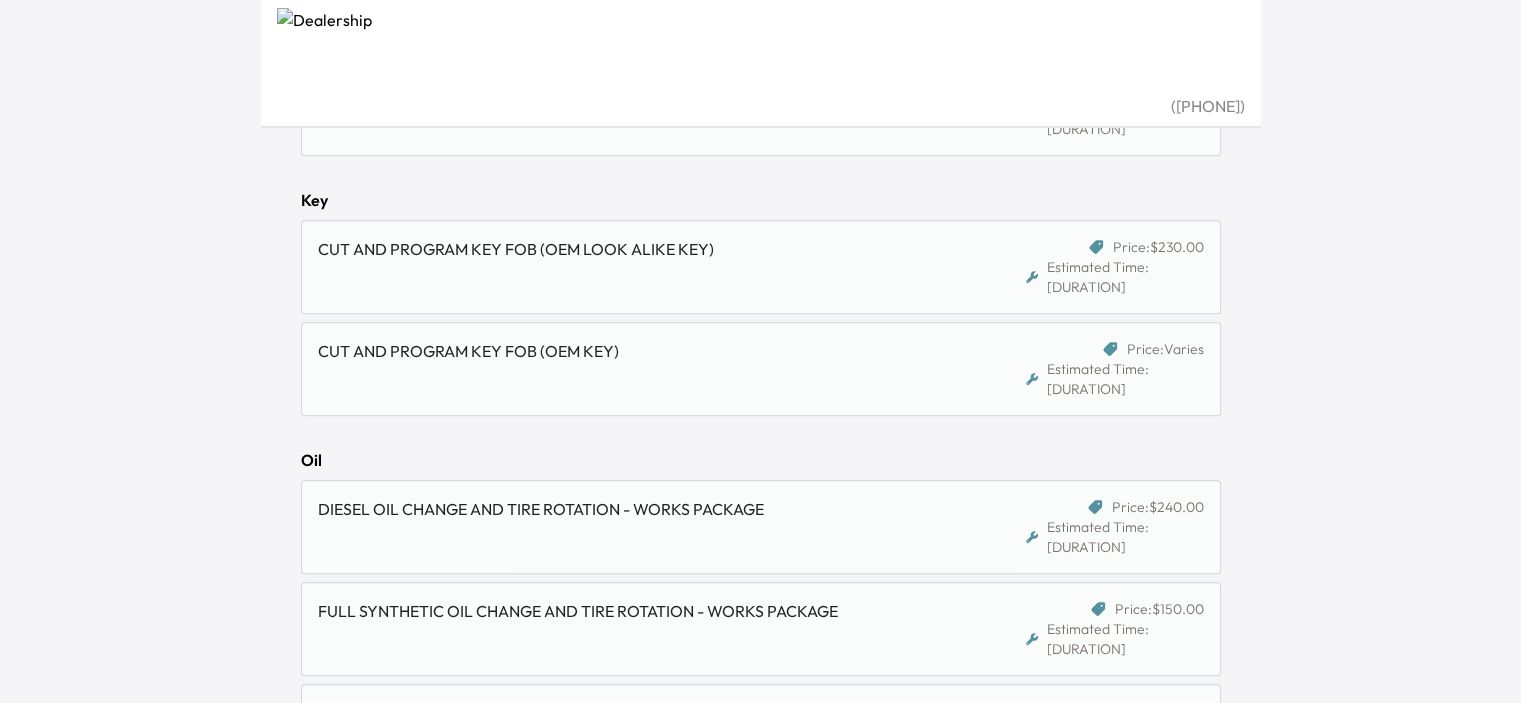 click on "FORD PASS MOBILE SERVICE OIL CHANGE (GAS ENGINE ONLY)" at bounding box center (664, 713) 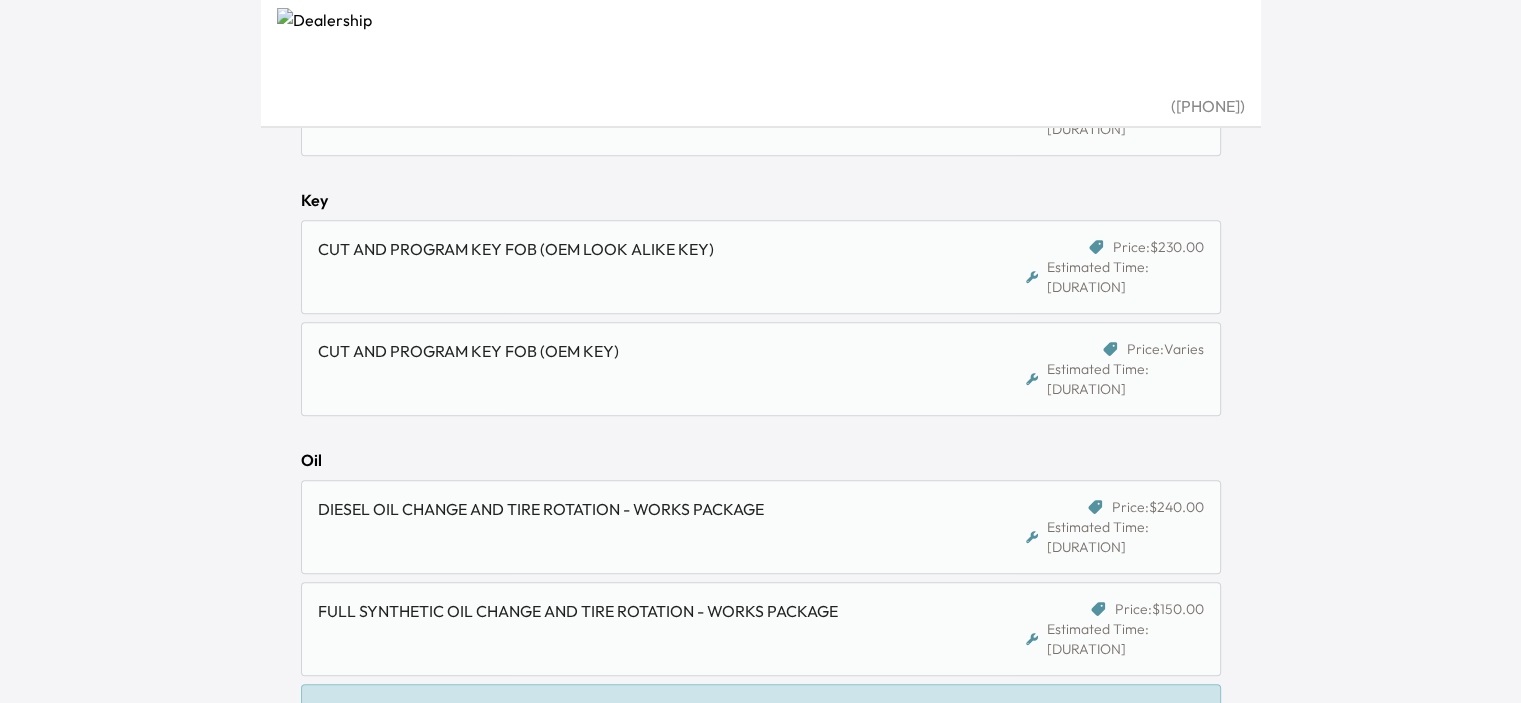 scroll, scrollTop: 1062, scrollLeft: 0, axis: vertical 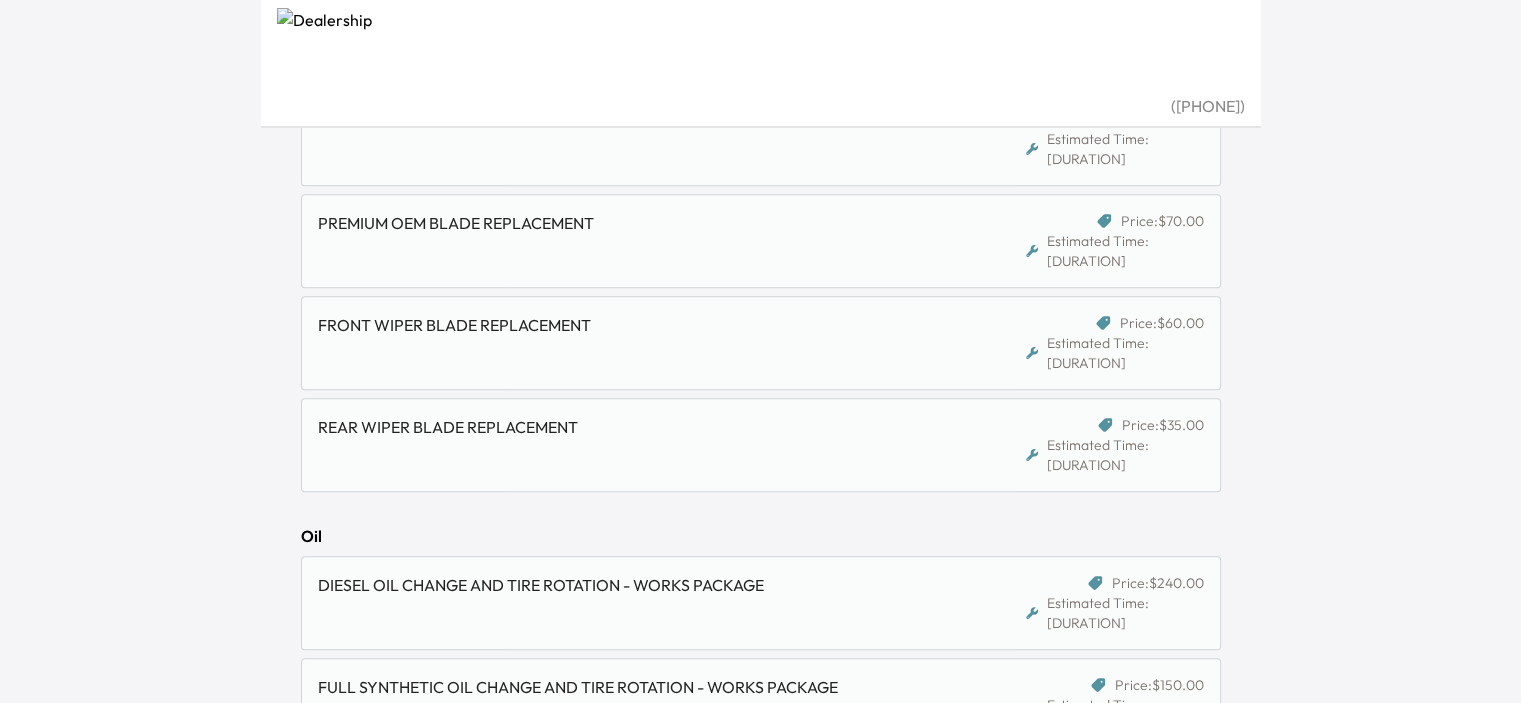 click on "FULL SYNTHETIC OIL CHANGE AND TIRE ROTATION -  WORKS PACKAGE" at bounding box center [664, 687] 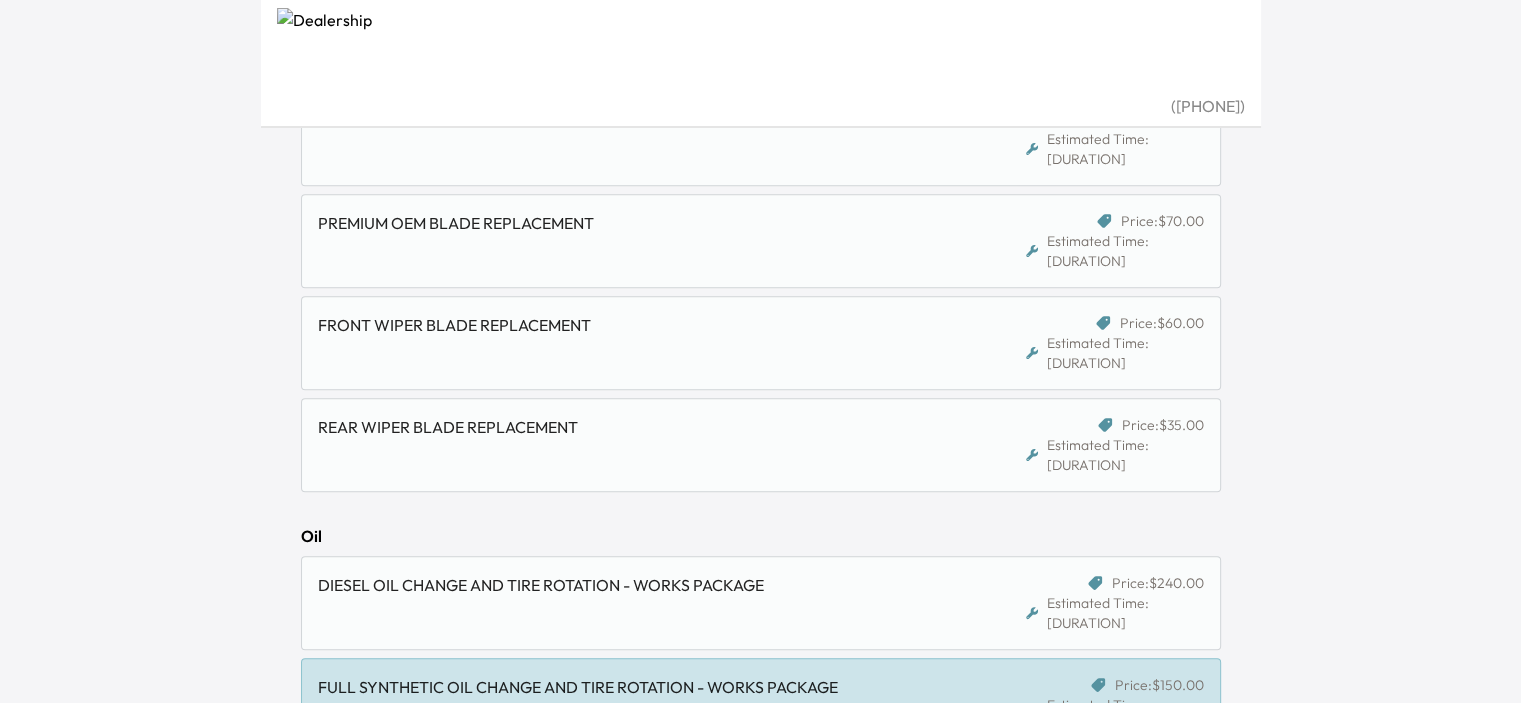 click on "FORD PASS MOBILE SERVICE OIL CHANGE (GAS ENGINE ONLY)" at bounding box center (664, 789) 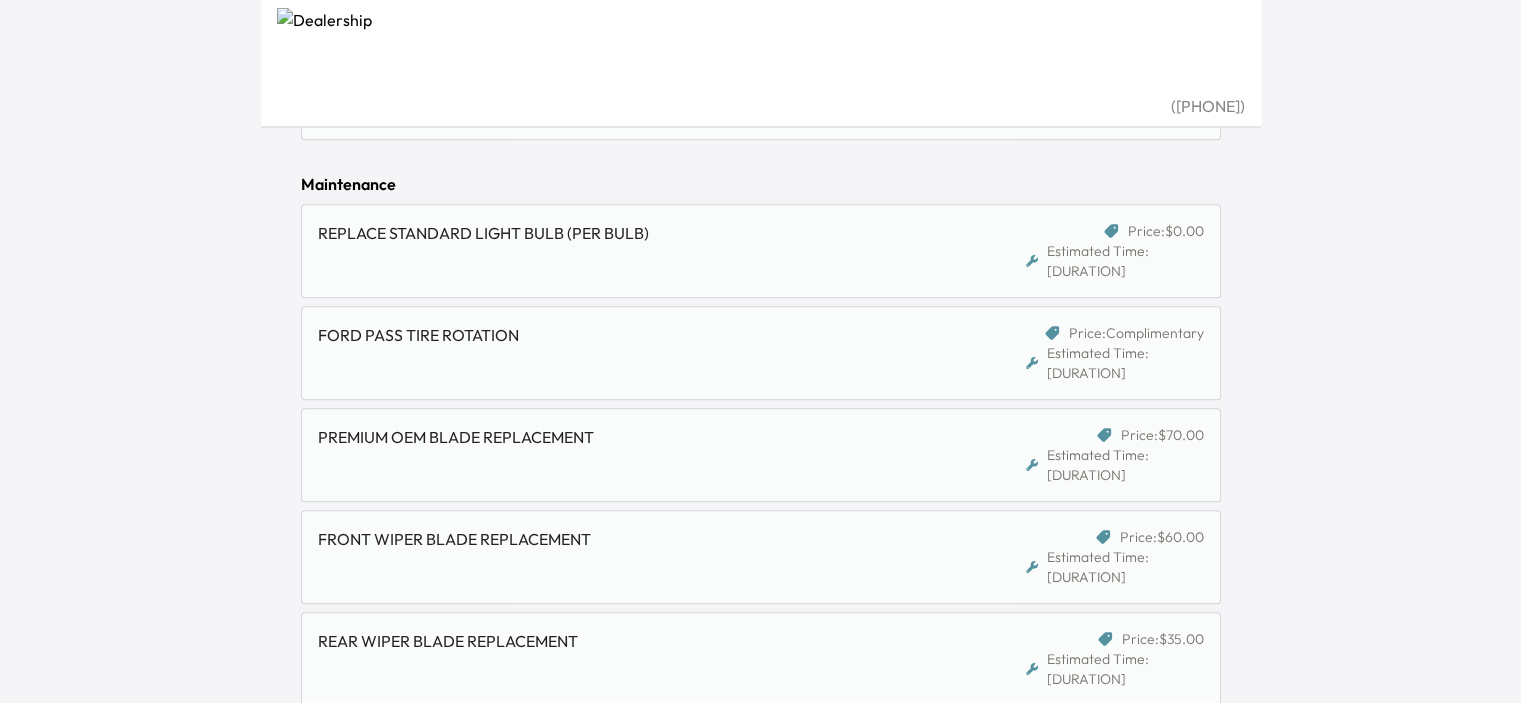scroll, scrollTop: 1500, scrollLeft: 0, axis: vertical 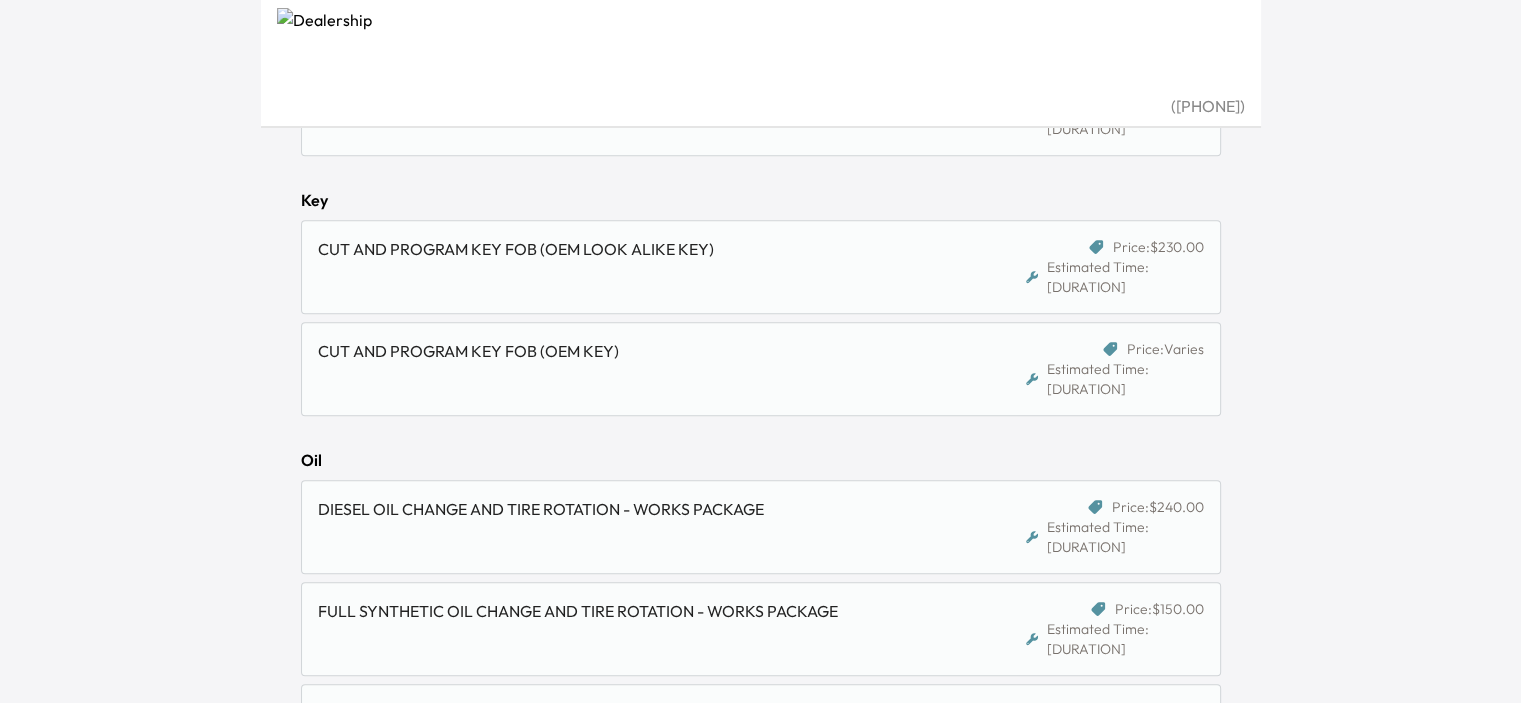 click on "Perform Recall ([DURATION]) Price:  Complimentary Estimated Time:  [DURATION]" at bounding box center [761, 889] 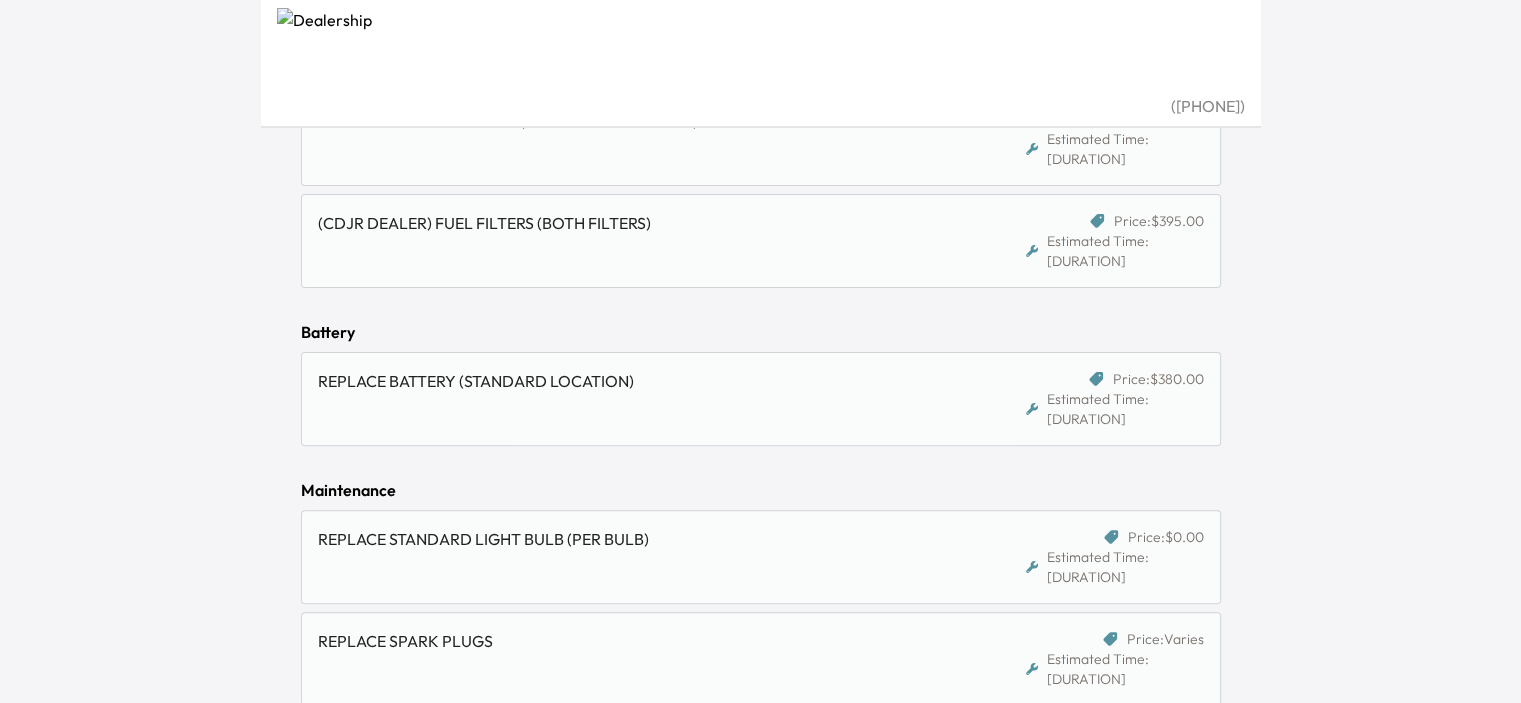 scroll, scrollTop: 1118, scrollLeft: 0, axis: vertical 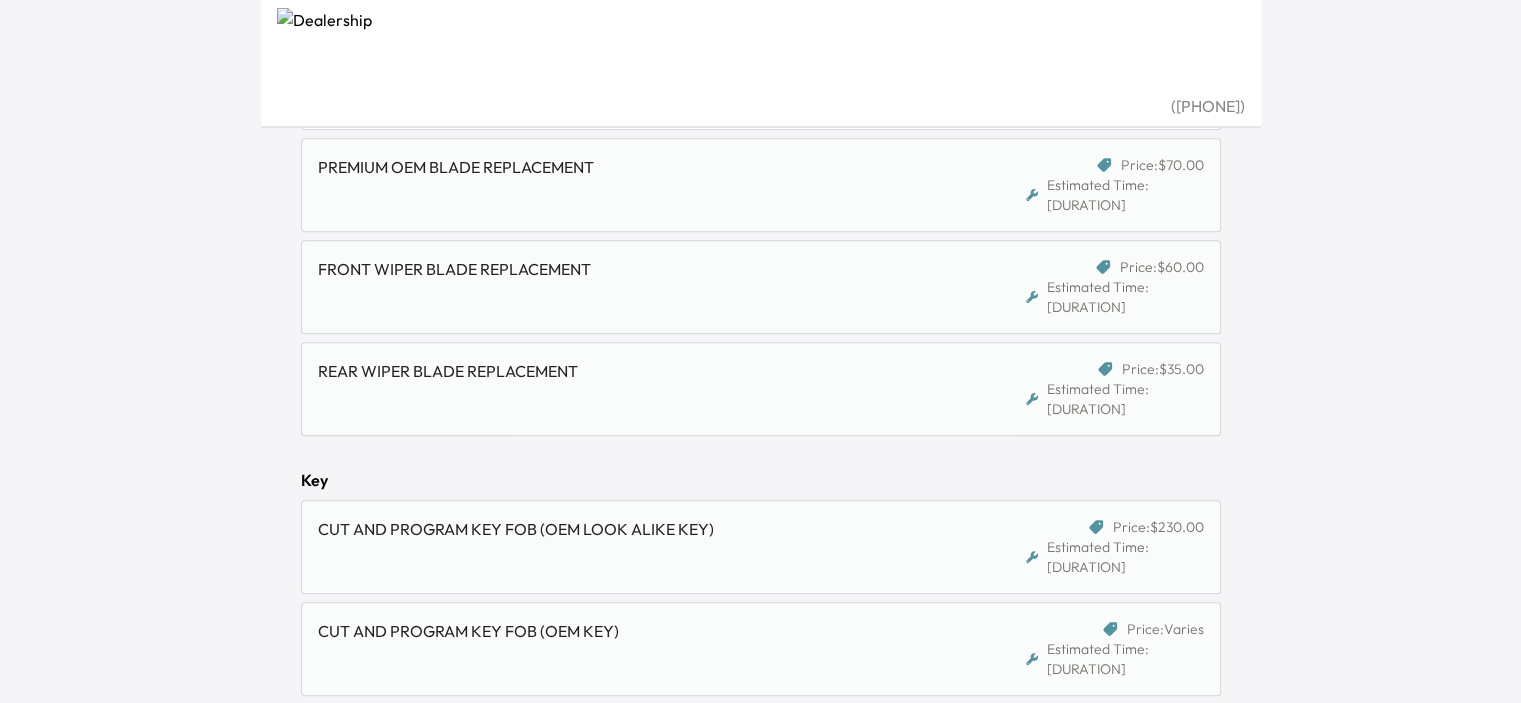 click on "Perform Recall (60 Min)" at bounding box center (672, 807) 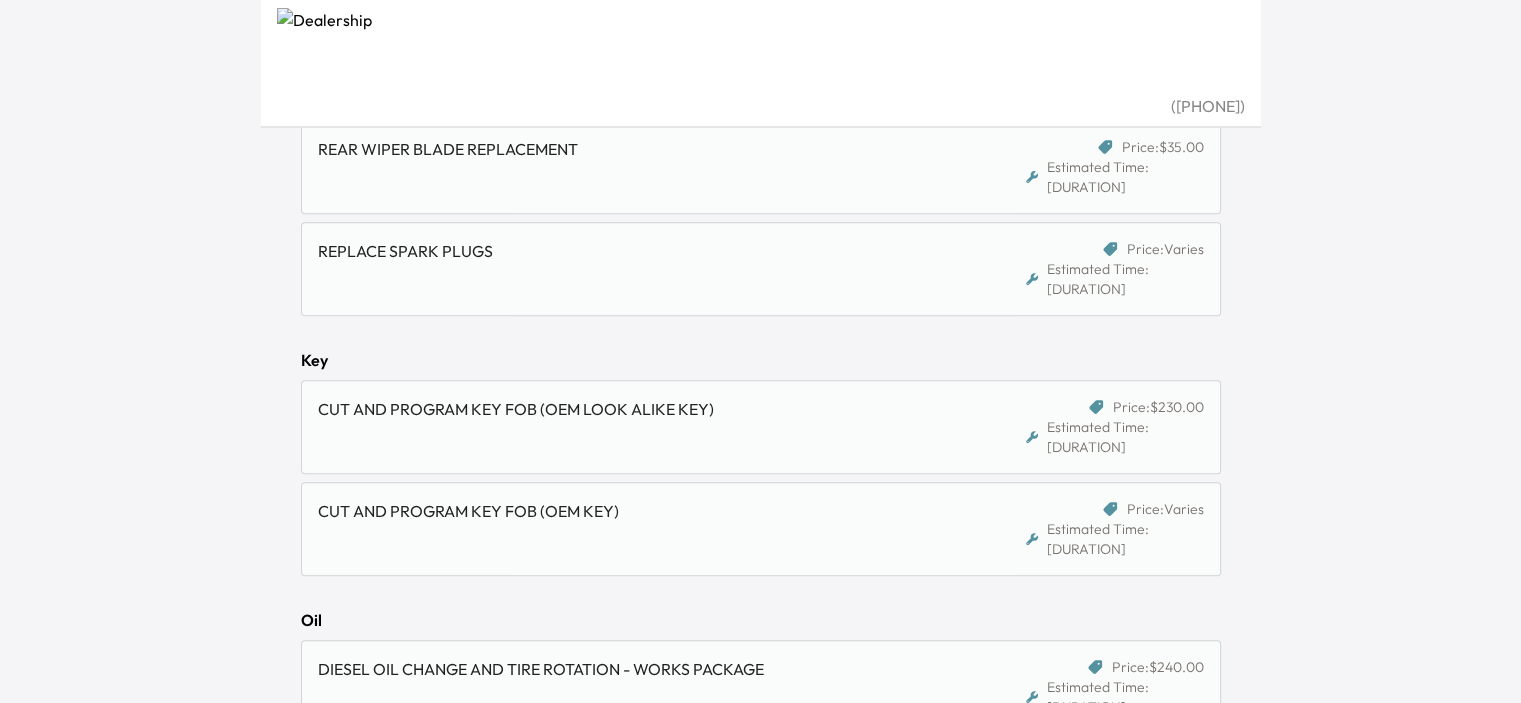 scroll, scrollTop: 1500, scrollLeft: 0, axis: vertical 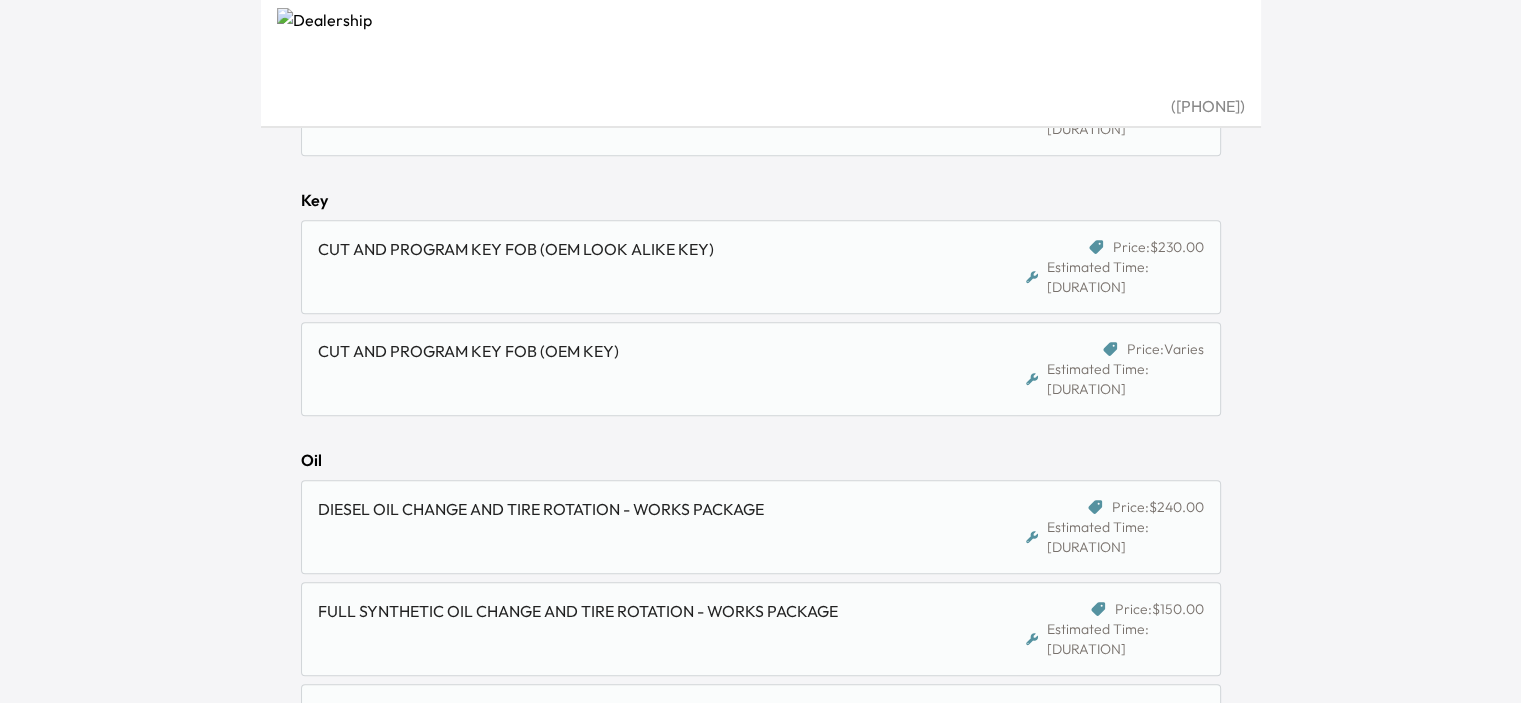 click on "FORD PASS MOBILE SERVICE OIL CHANGE (GAS ENGINE ONLY)" at bounding box center (664, 713) 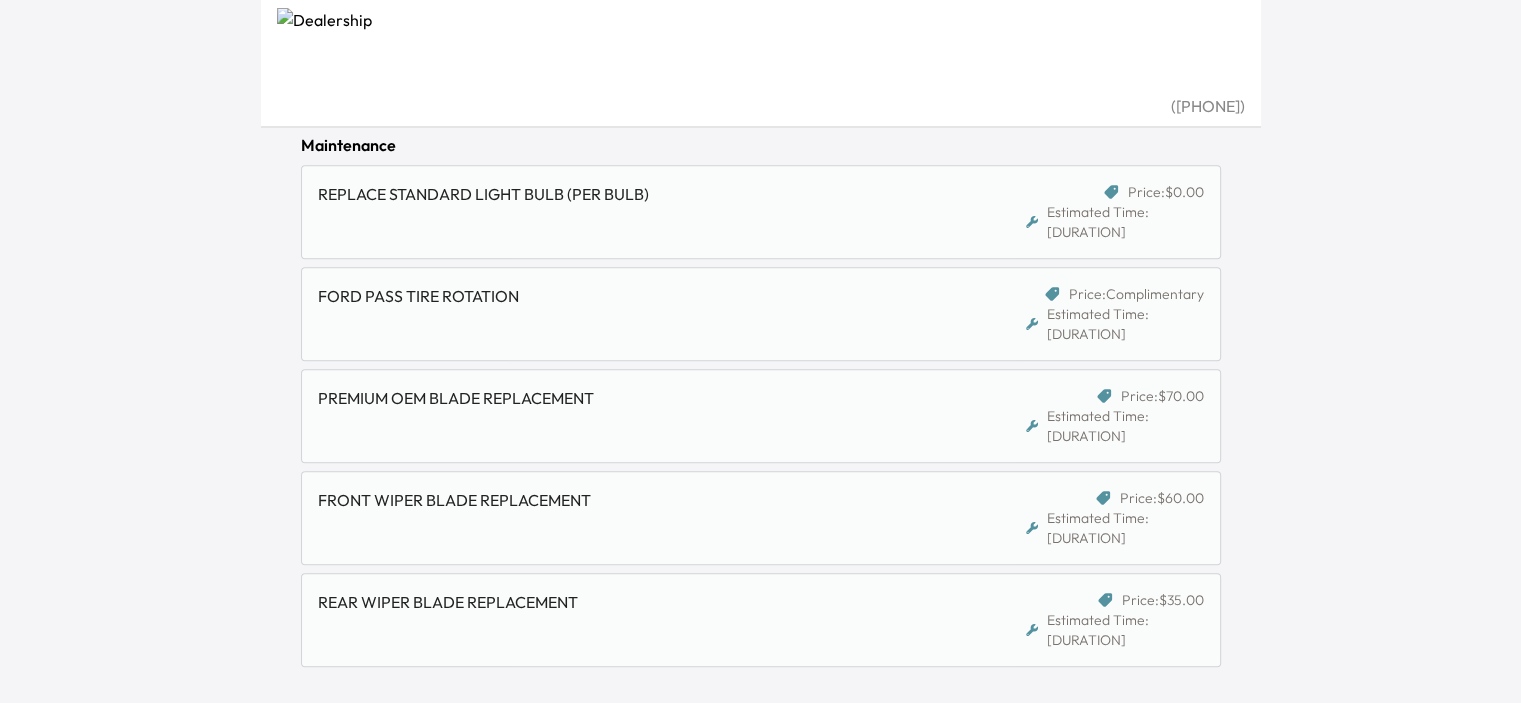 scroll, scrollTop: 1062, scrollLeft: 0, axis: vertical 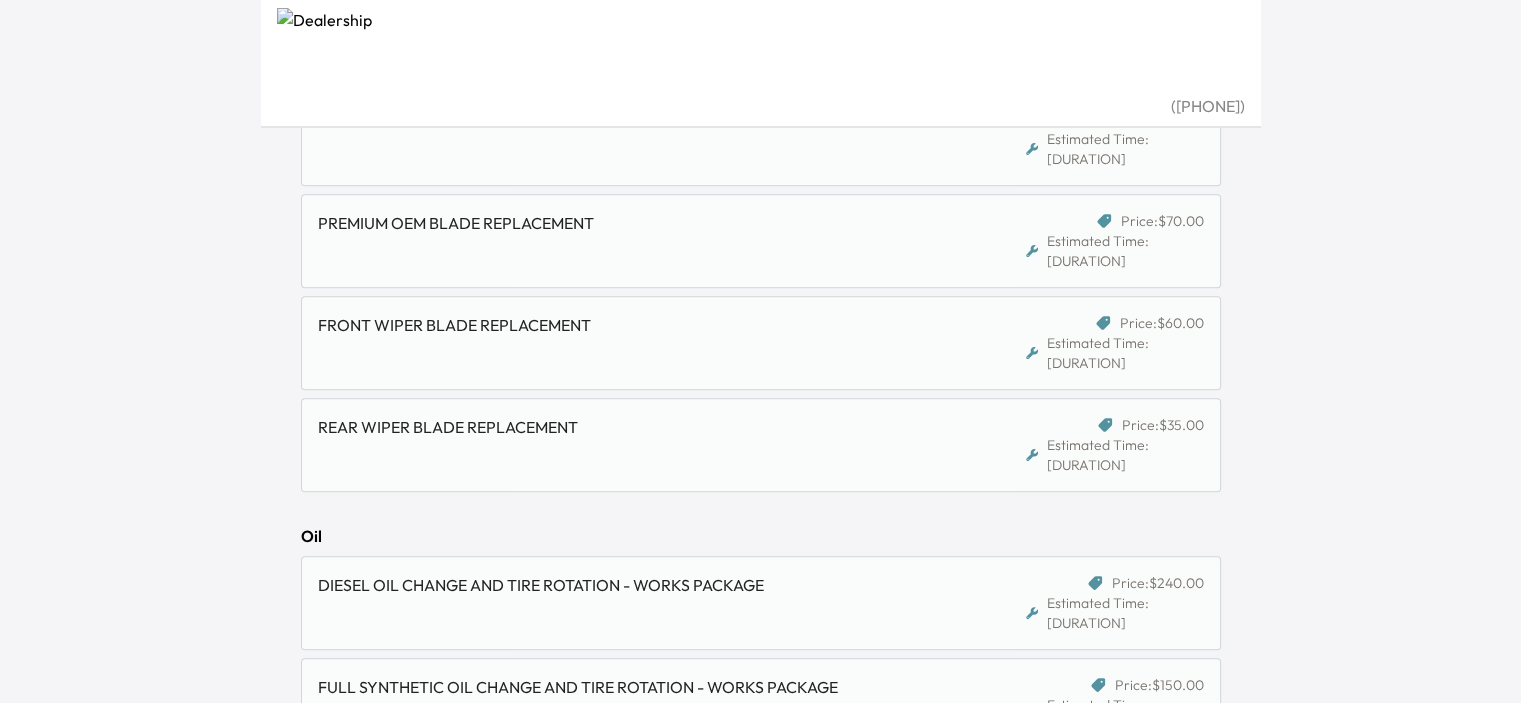 click on "Next" at bounding box center (816, 911) 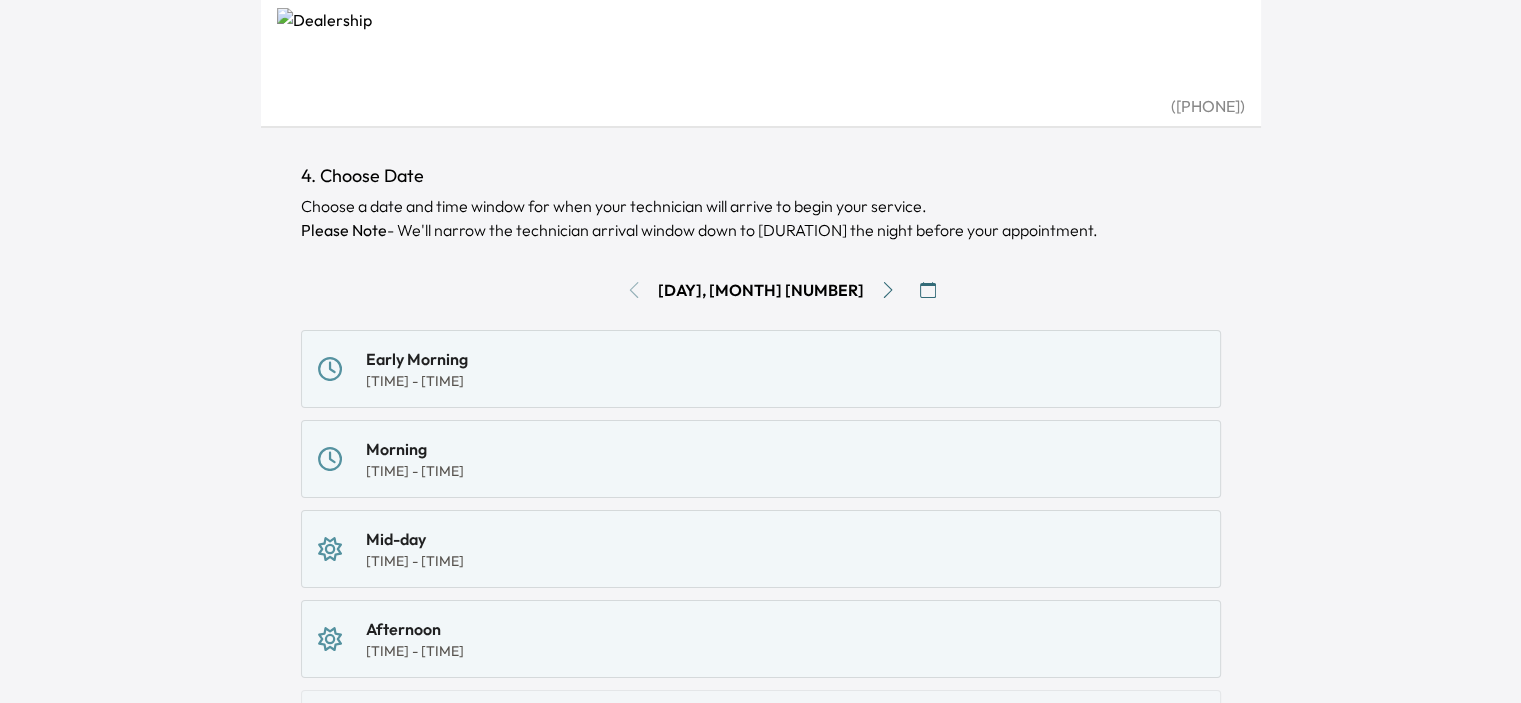 scroll, scrollTop: 100, scrollLeft: 0, axis: vertical 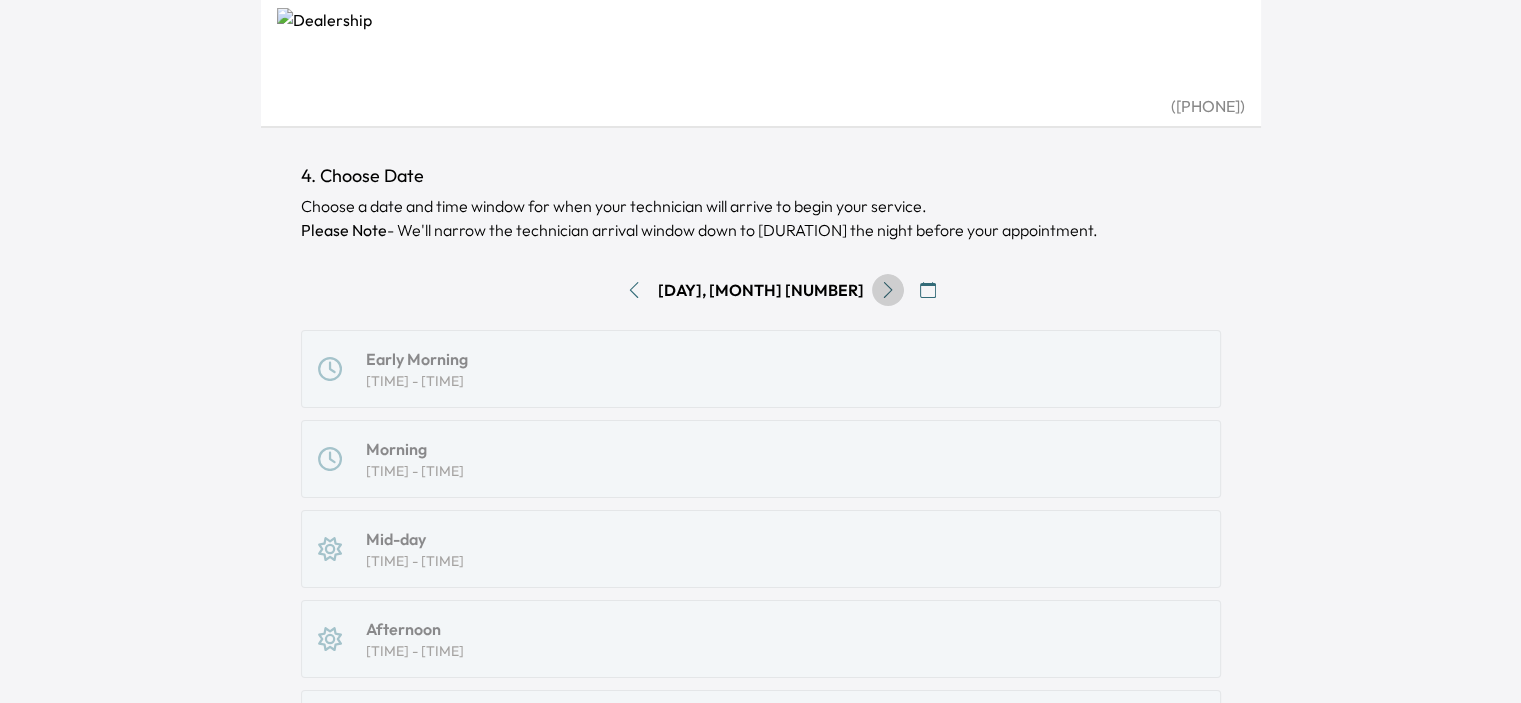 click 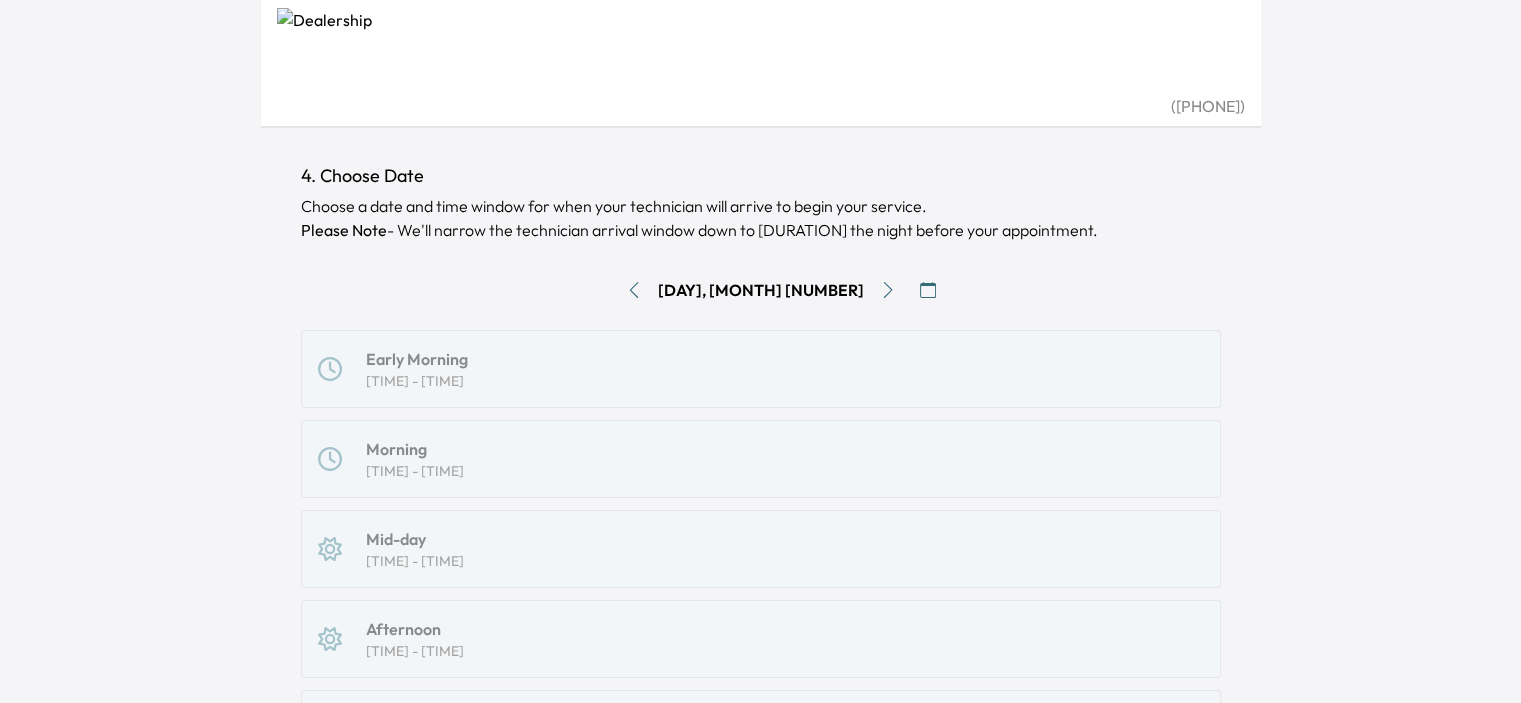 click at bounding box center (888, 290) 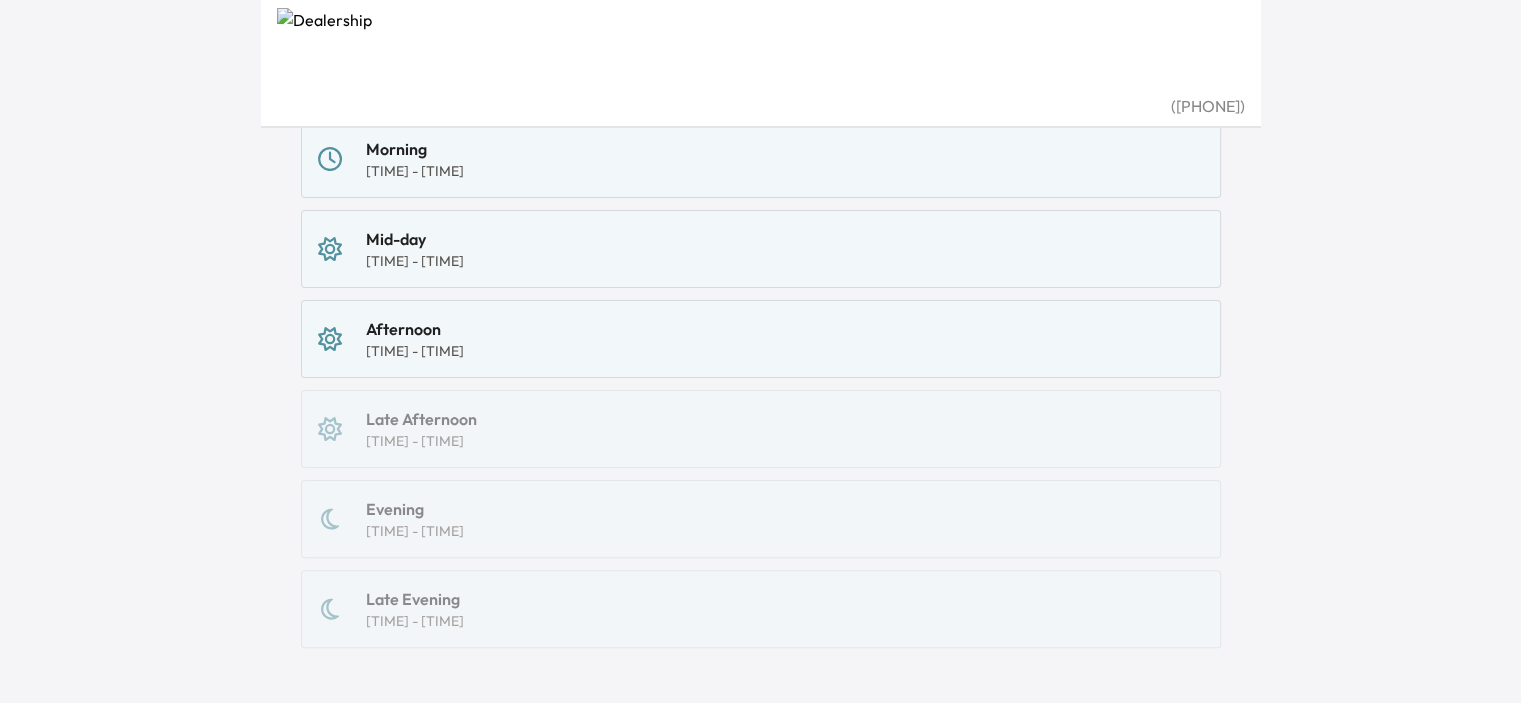 scroll, scrollTop: 300, scrollLeft: 0, axis: vertical 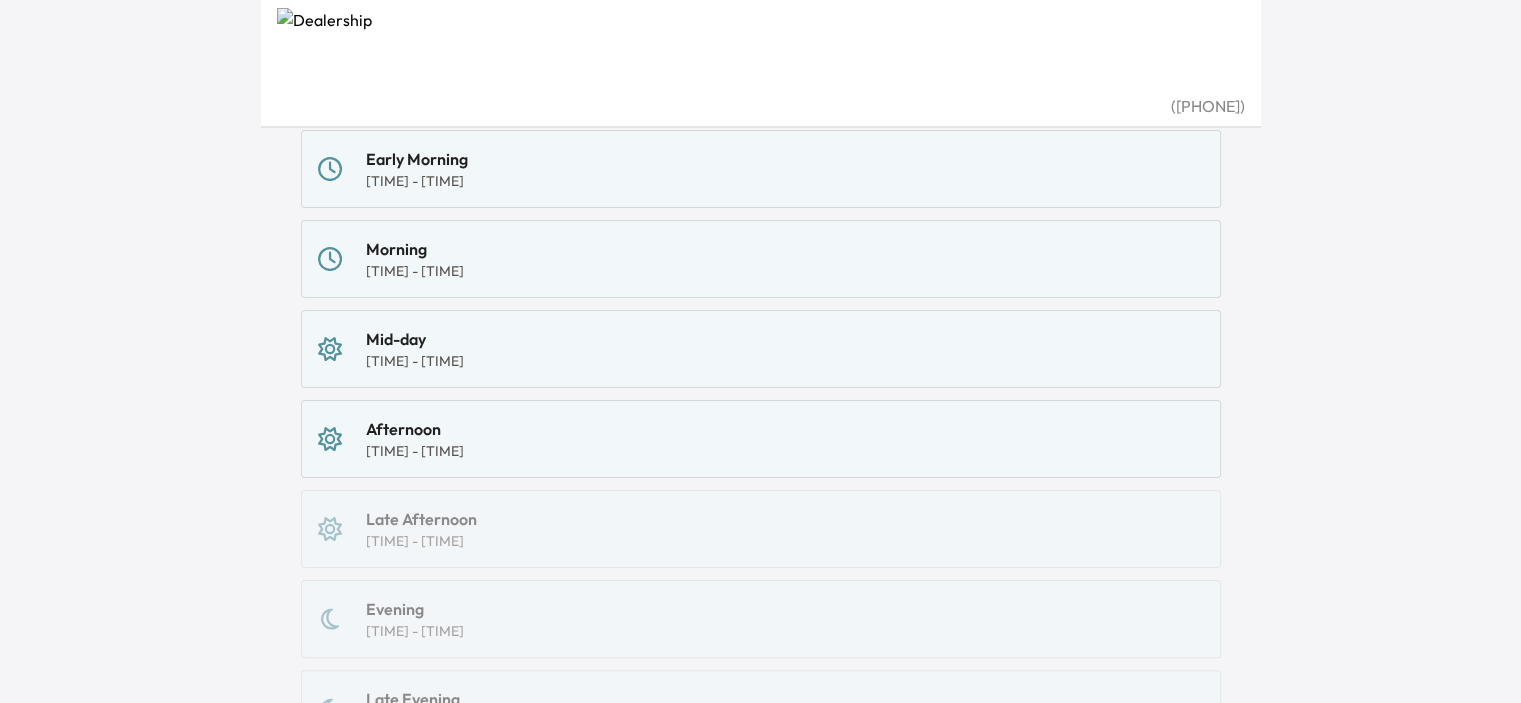 click on "Morning" at bounding box center [415, 249] 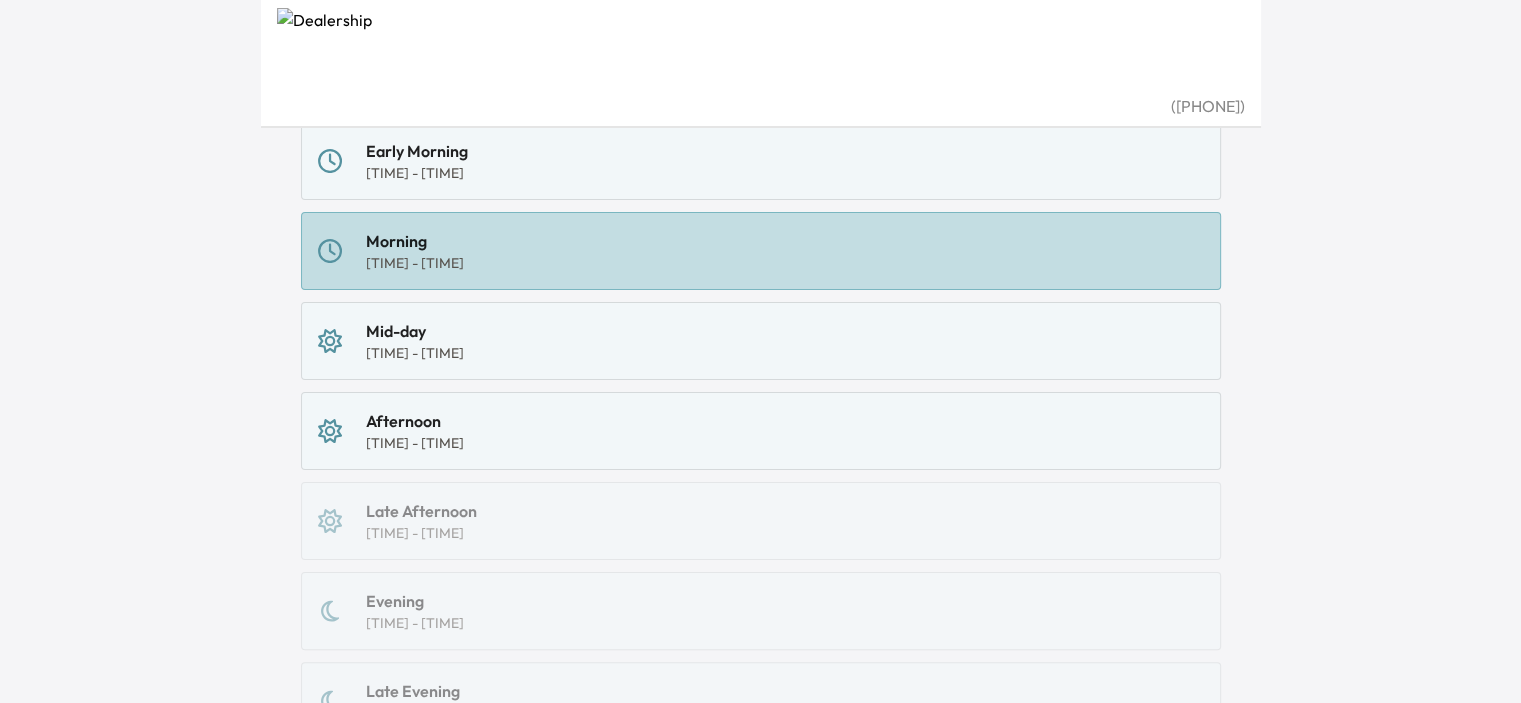 scroll, scrollTop: 512, scrollLeft: 0, axis: vertical 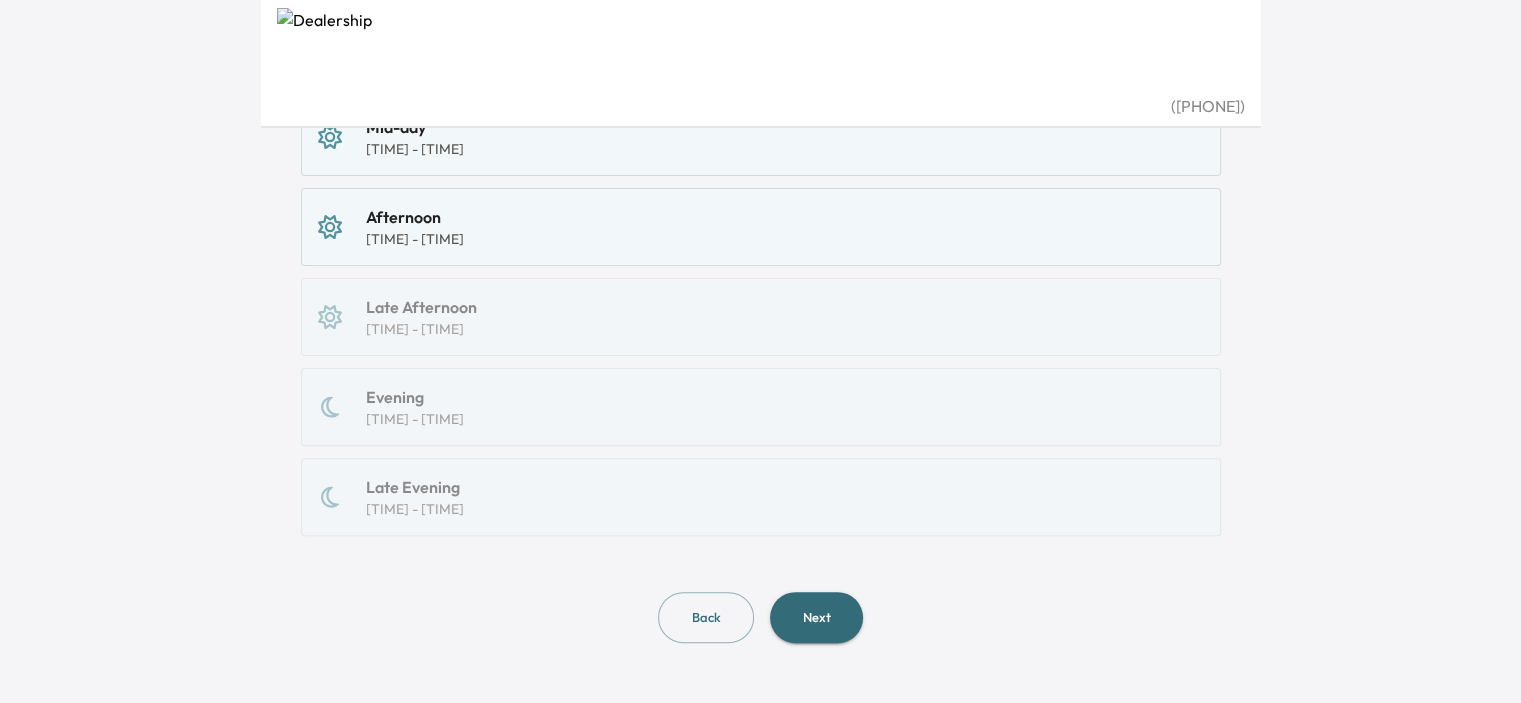 click on "Next" at bounding box center (816, 617) 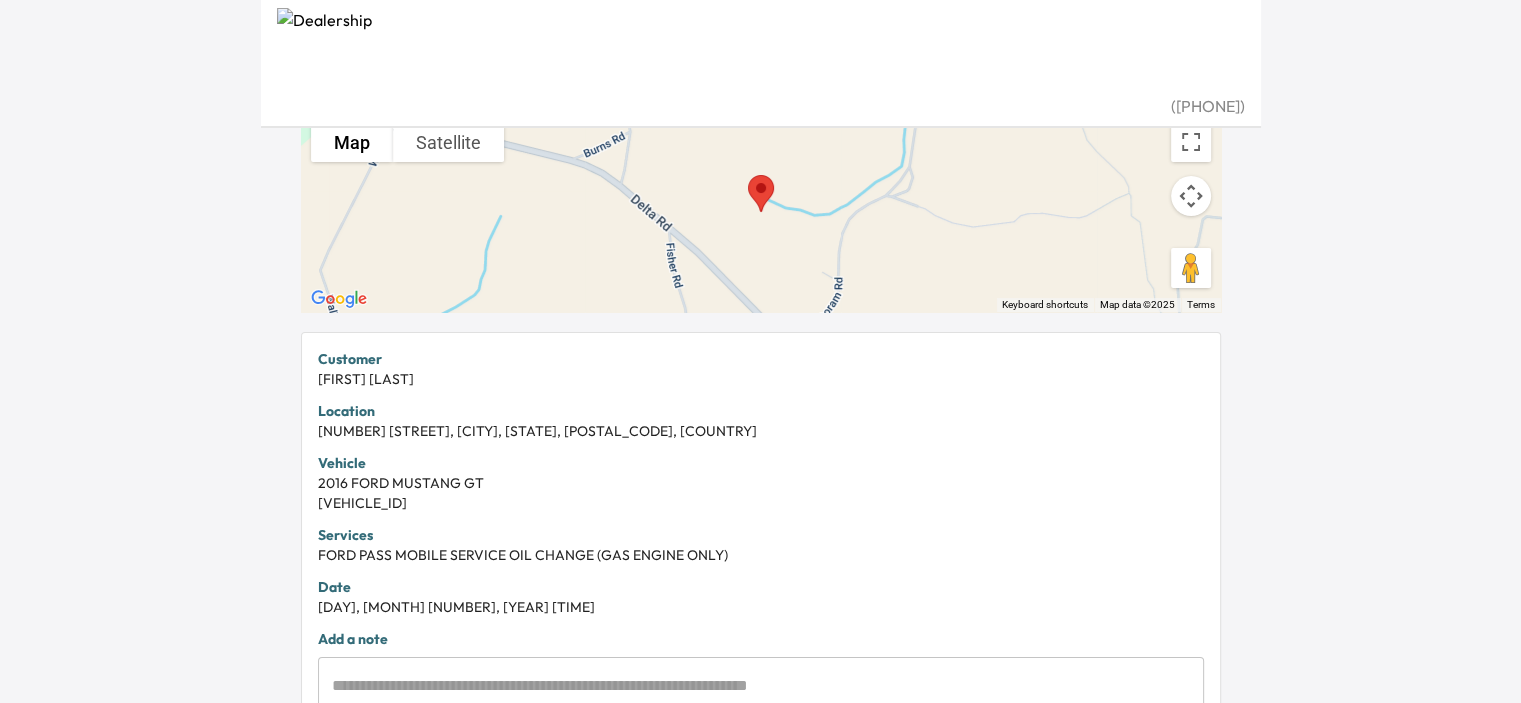scroll, scrollTop: 400, scrollLeft: 0, axis: vertical 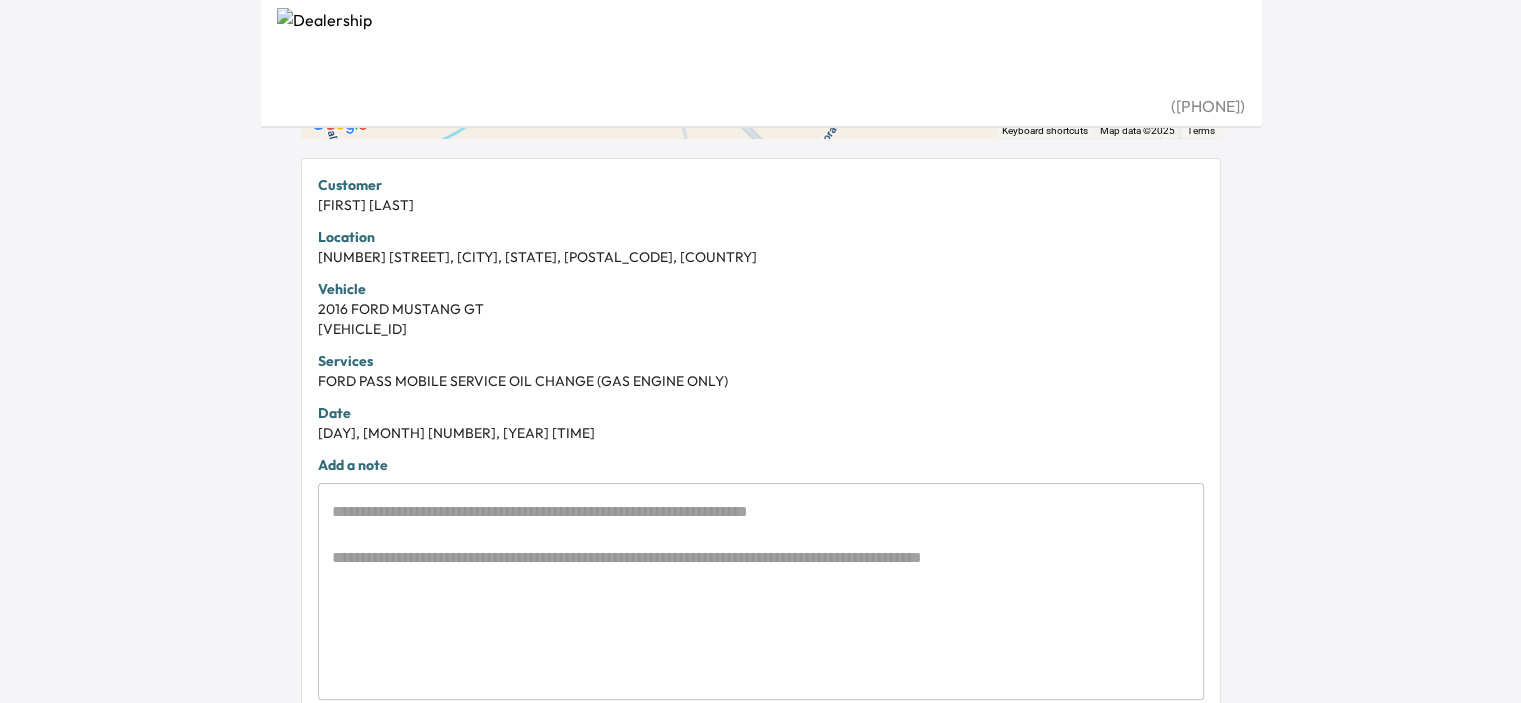 click at bounding box center [761, 592] 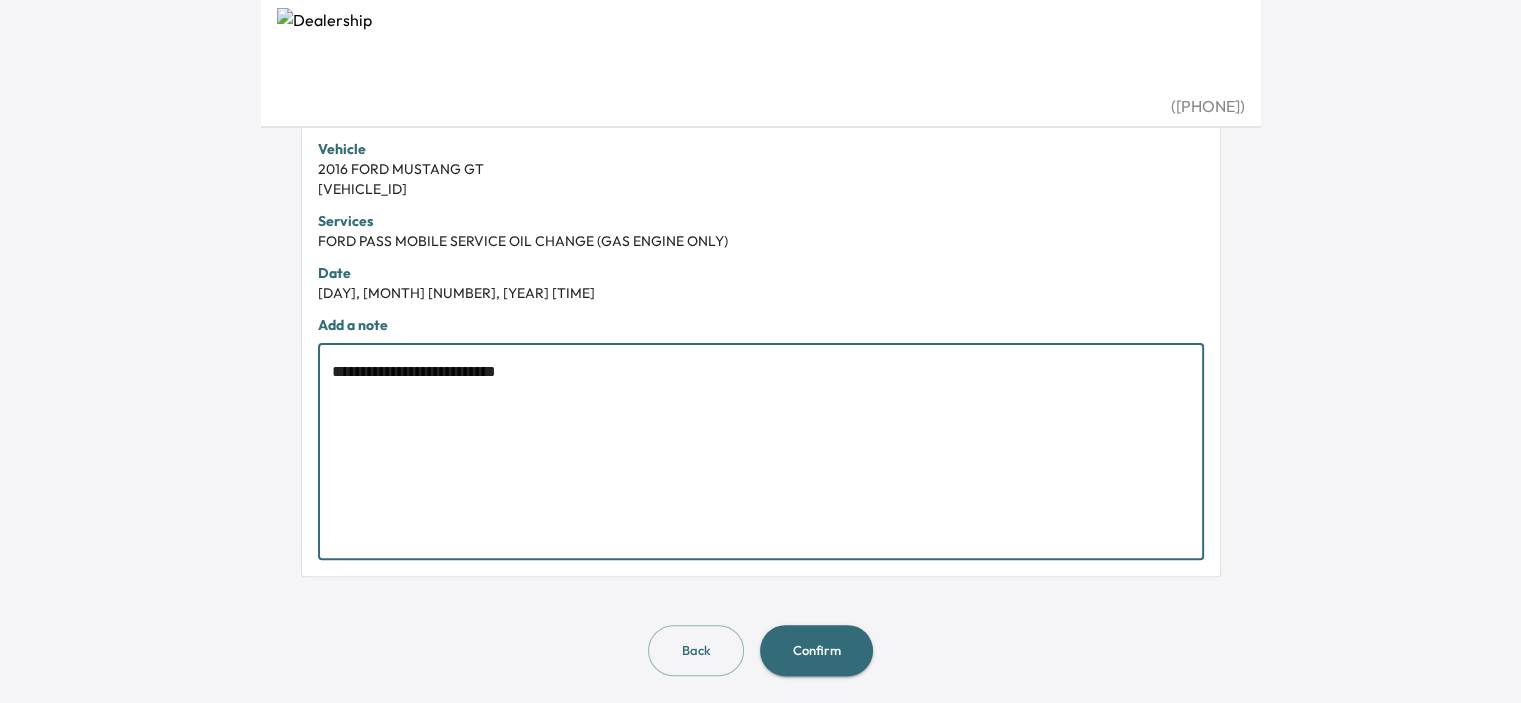 scroll, scrollTop: 544, scrollLeft: 0, axis: vertical 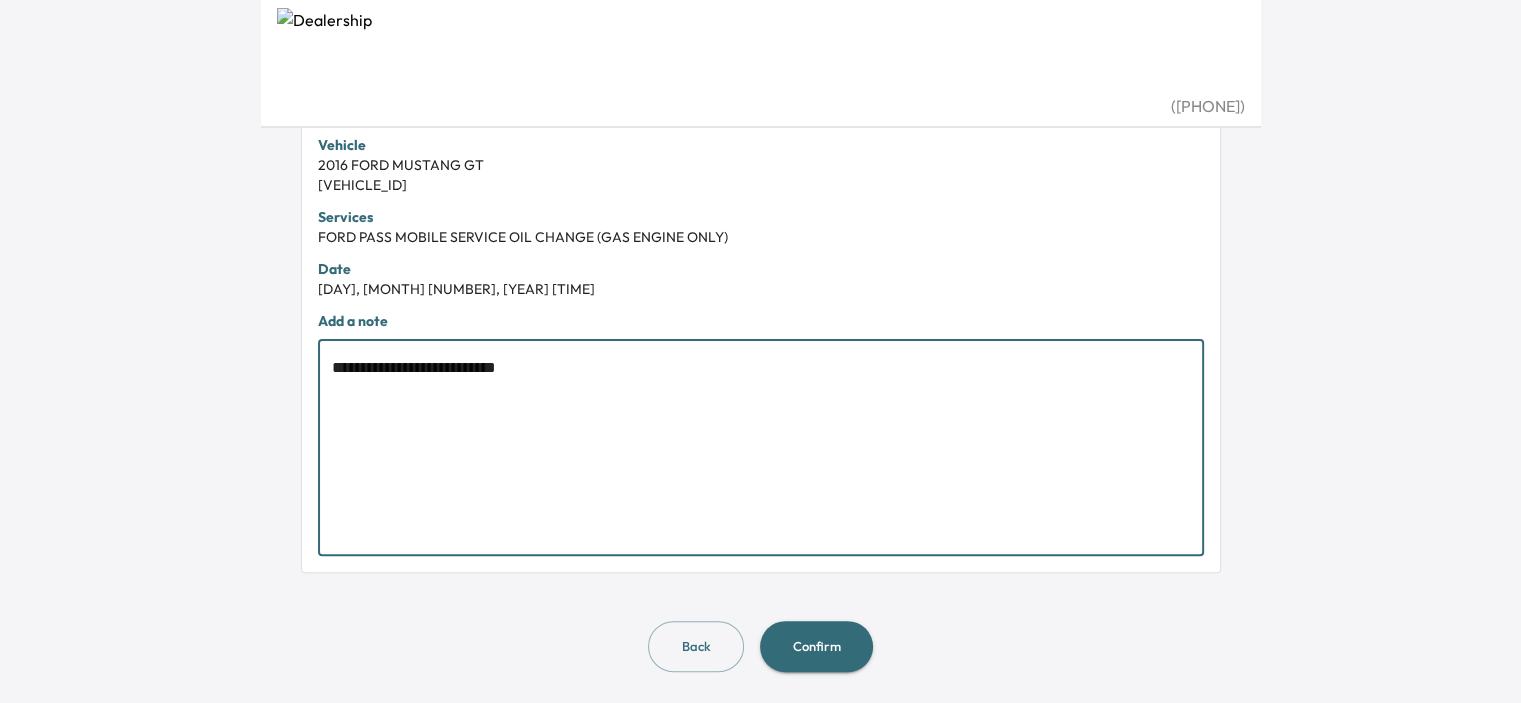 type on "**********" 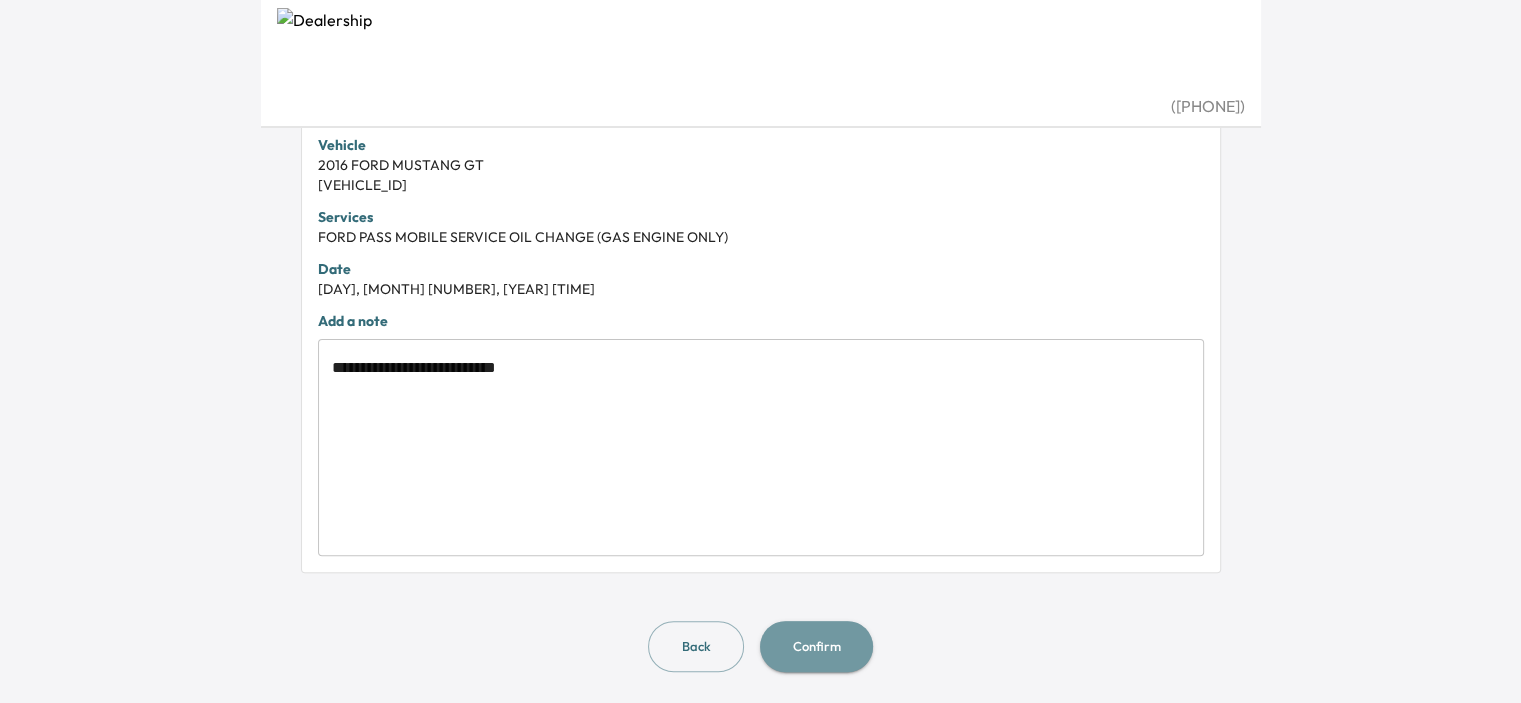 click on "Confirm" at bounding box center [816, 646] 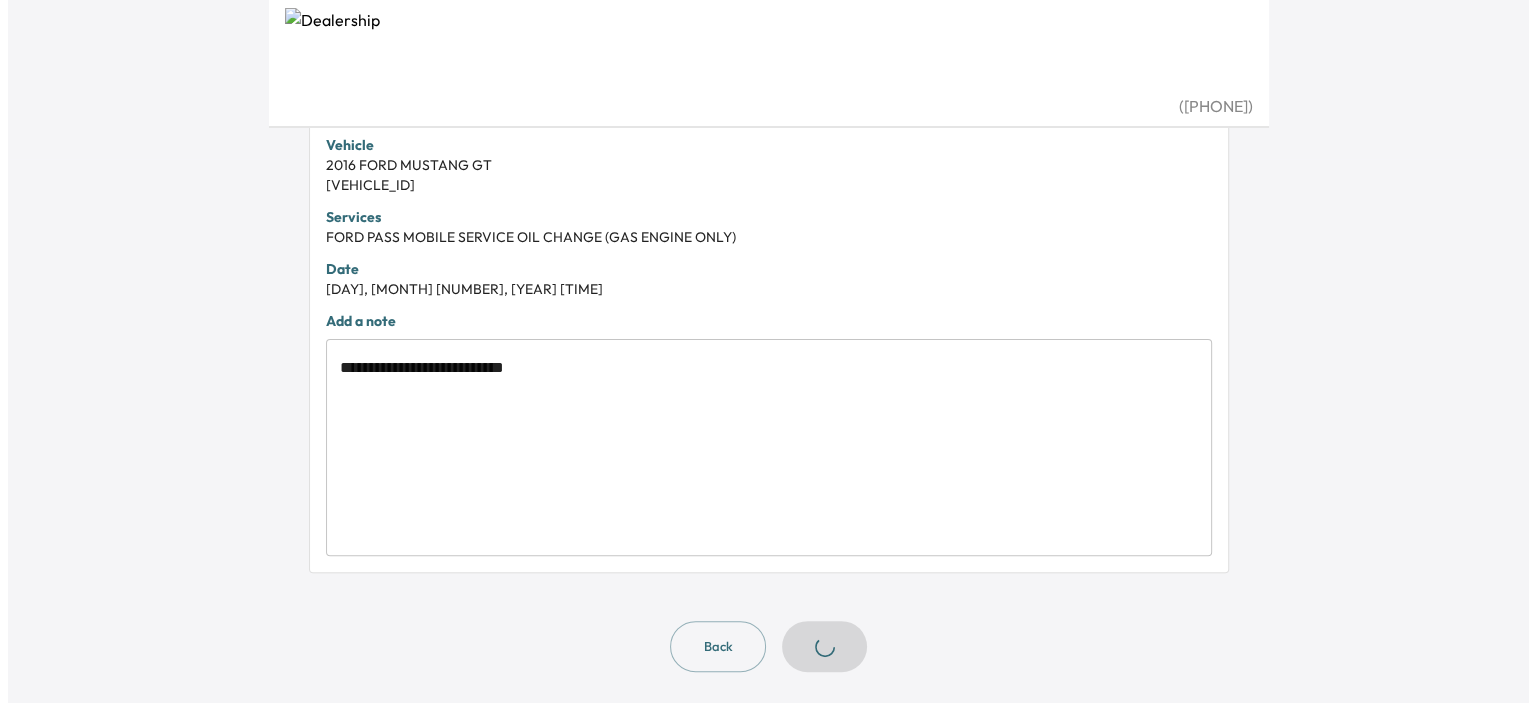 scroll, scrollTop: 0, scrollLeft: 0, axis: both 